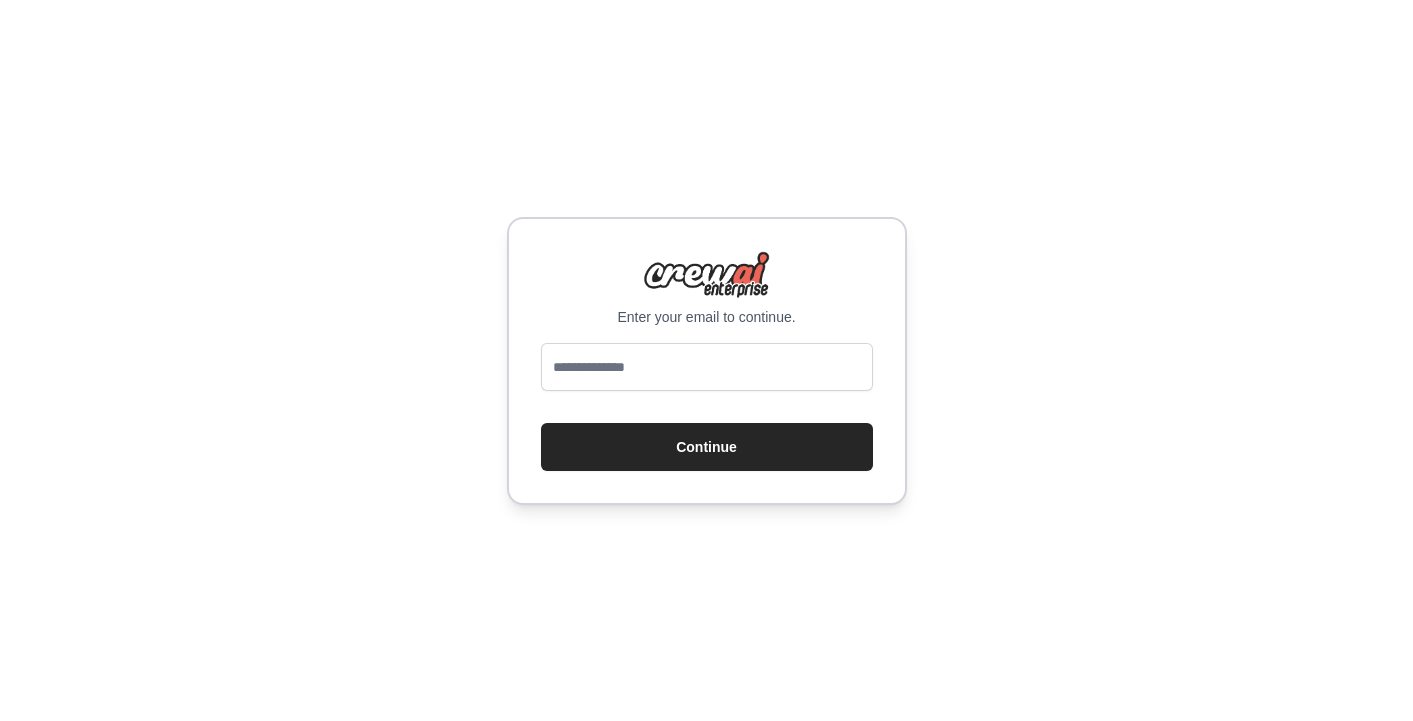 scroll, scrollTop: 0, scrollLeft: 0, axis: both 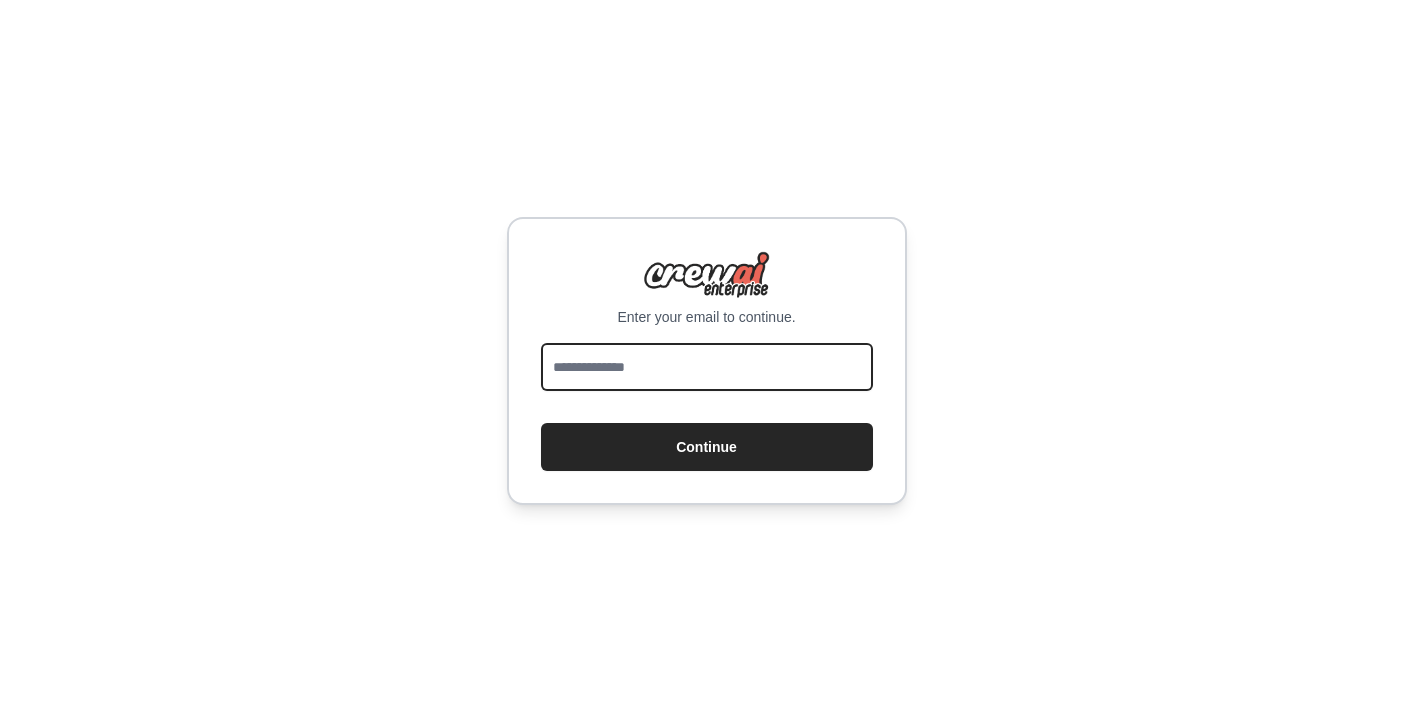 click at bounding box center [707, 367] 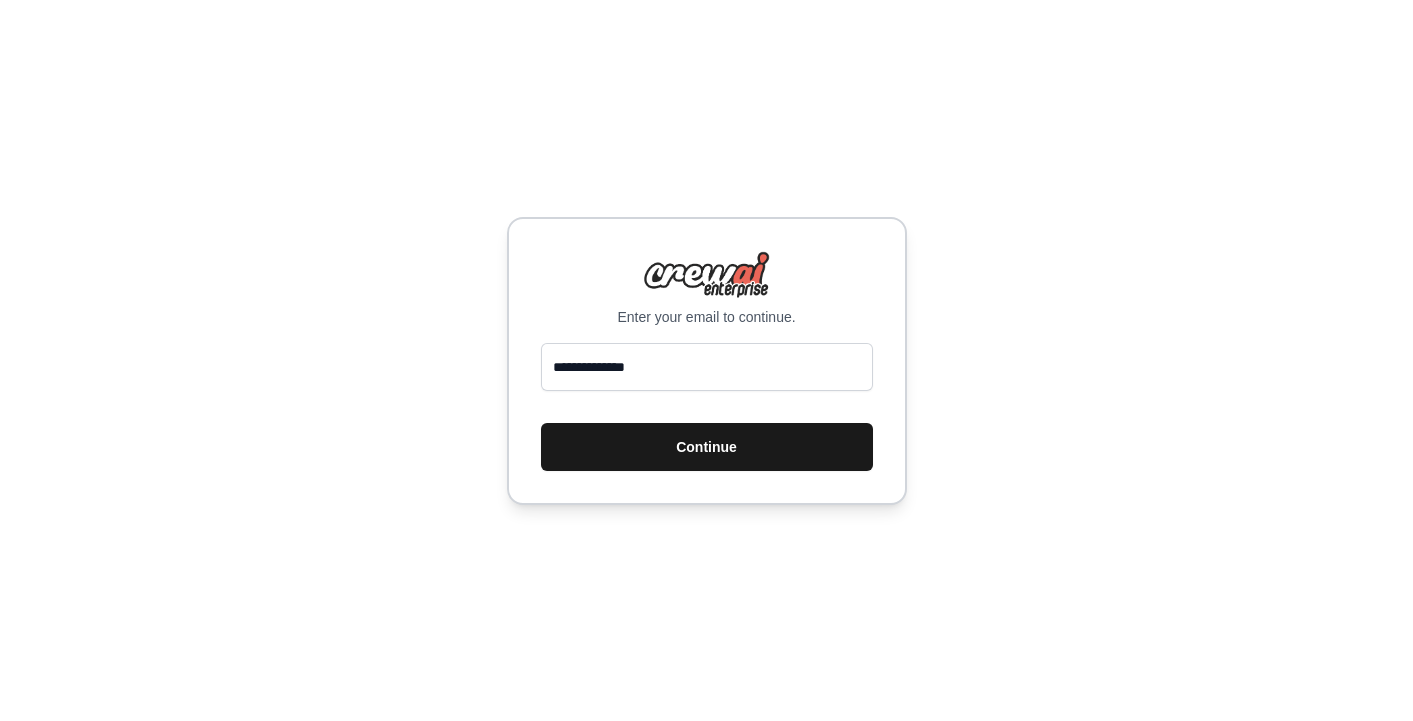 click on "Continue" at bounding box center [707, 447] 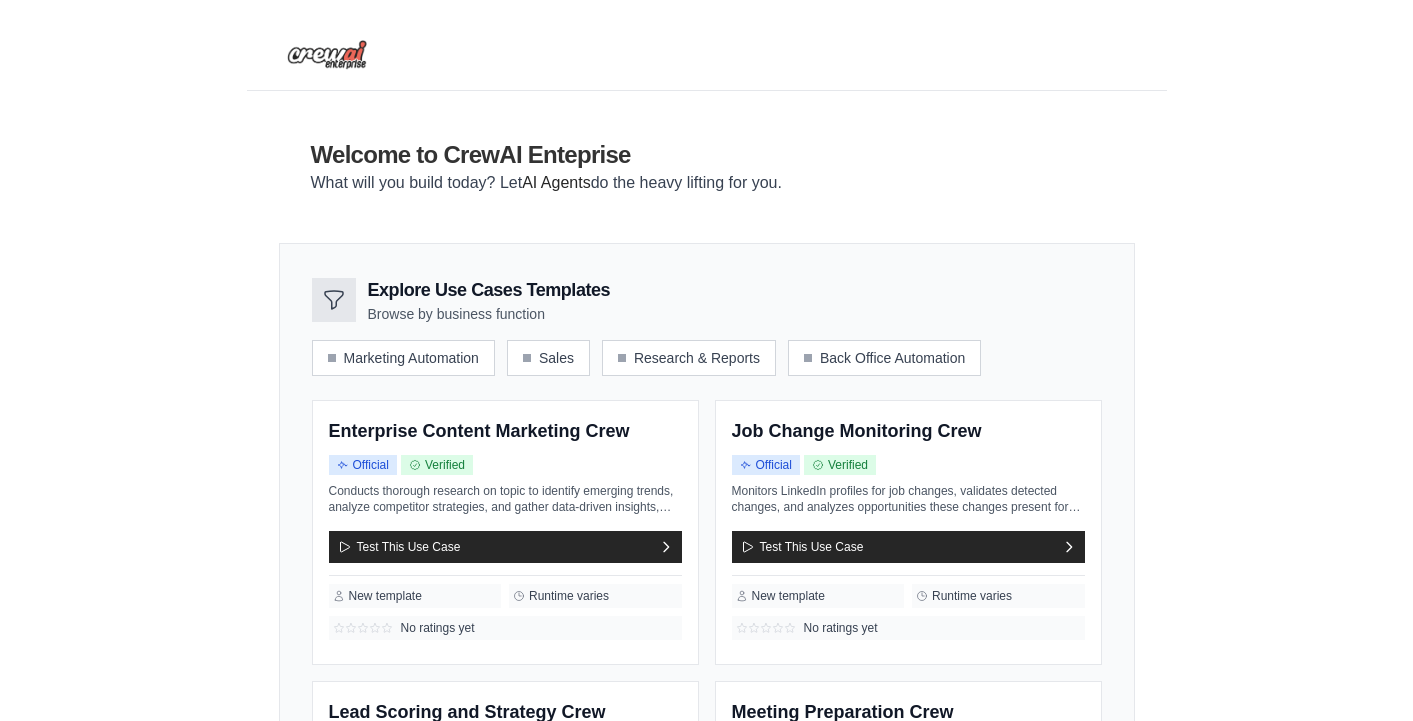 scroll, scrollTop: 0, scrollLeft: 0, axis: both 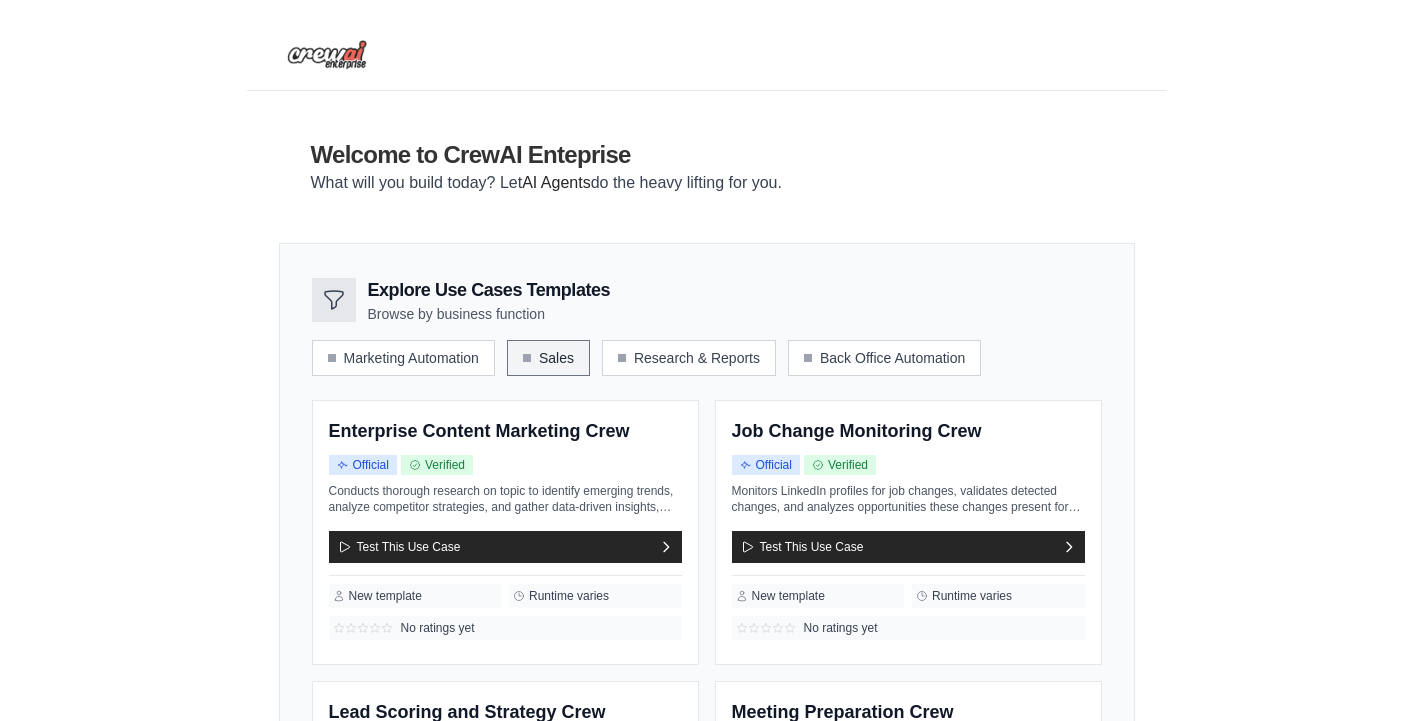 click on "Sales" at bounding box center (548, 358) 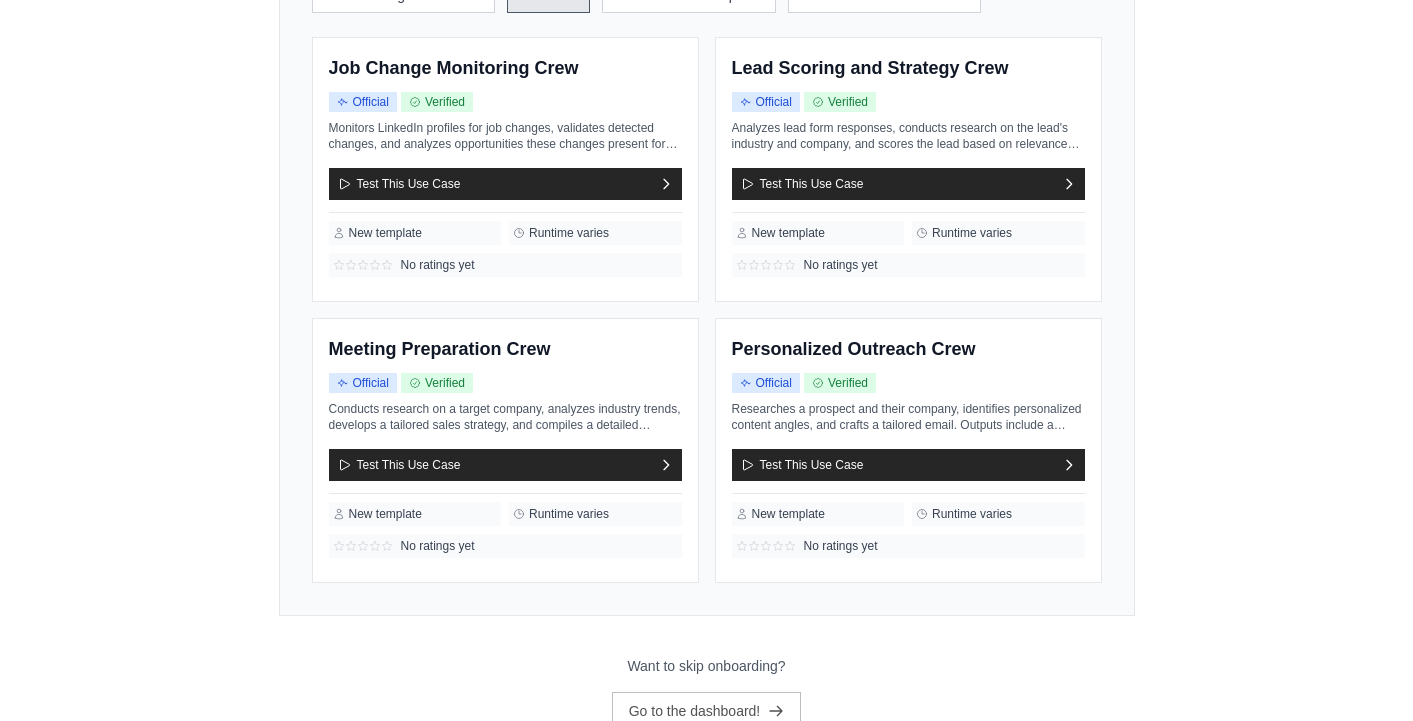 scroll, scrollTop: 400, scrollLeft: 0, axis: vertical 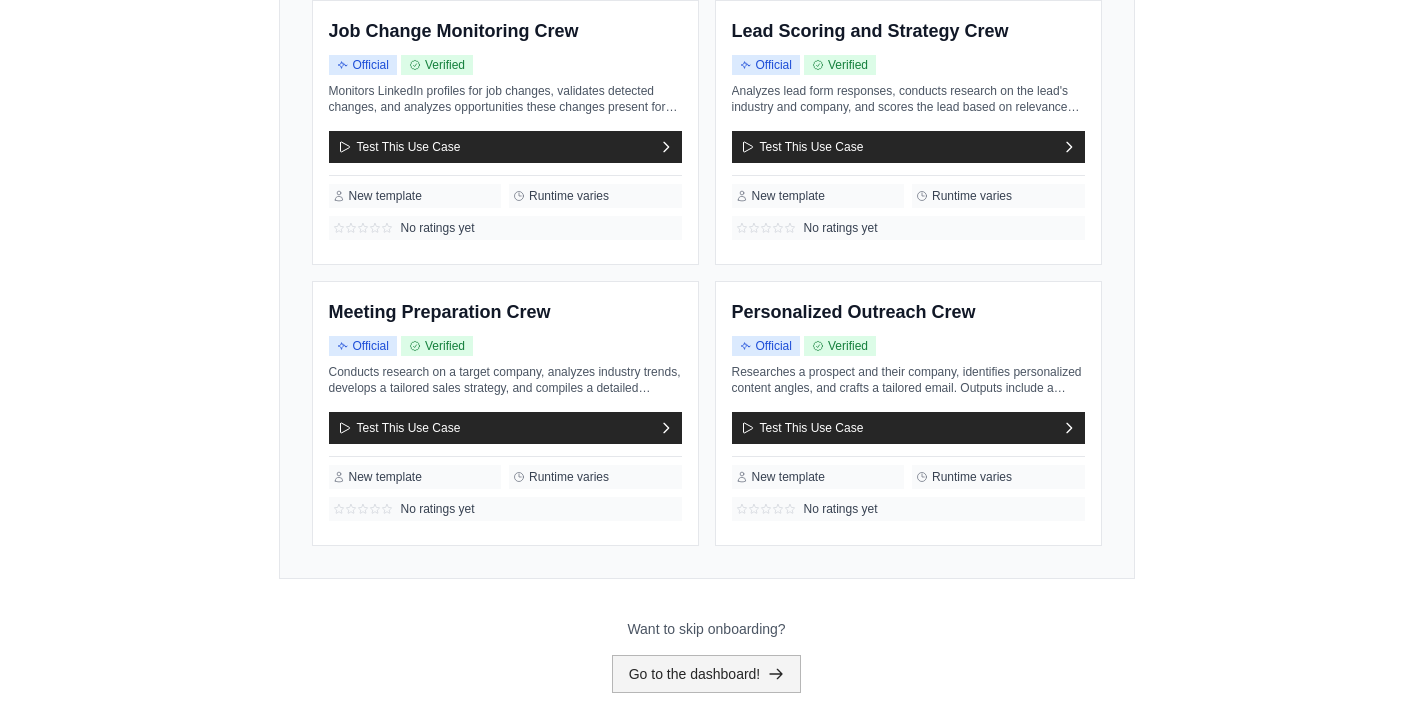 click on "Go to the dashboard!" at bounding box center [707, 674] 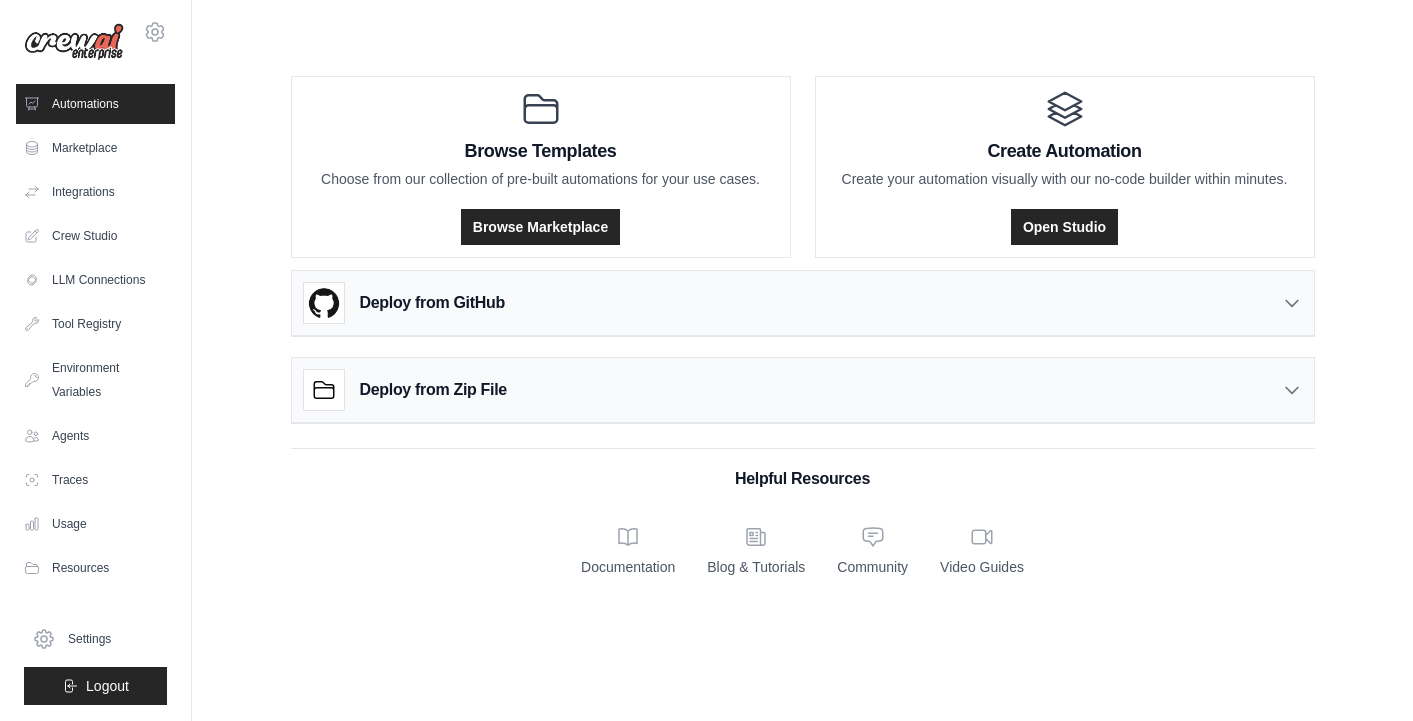 scroll, scrollTop: 0, scrollLeft: 0, axis: both 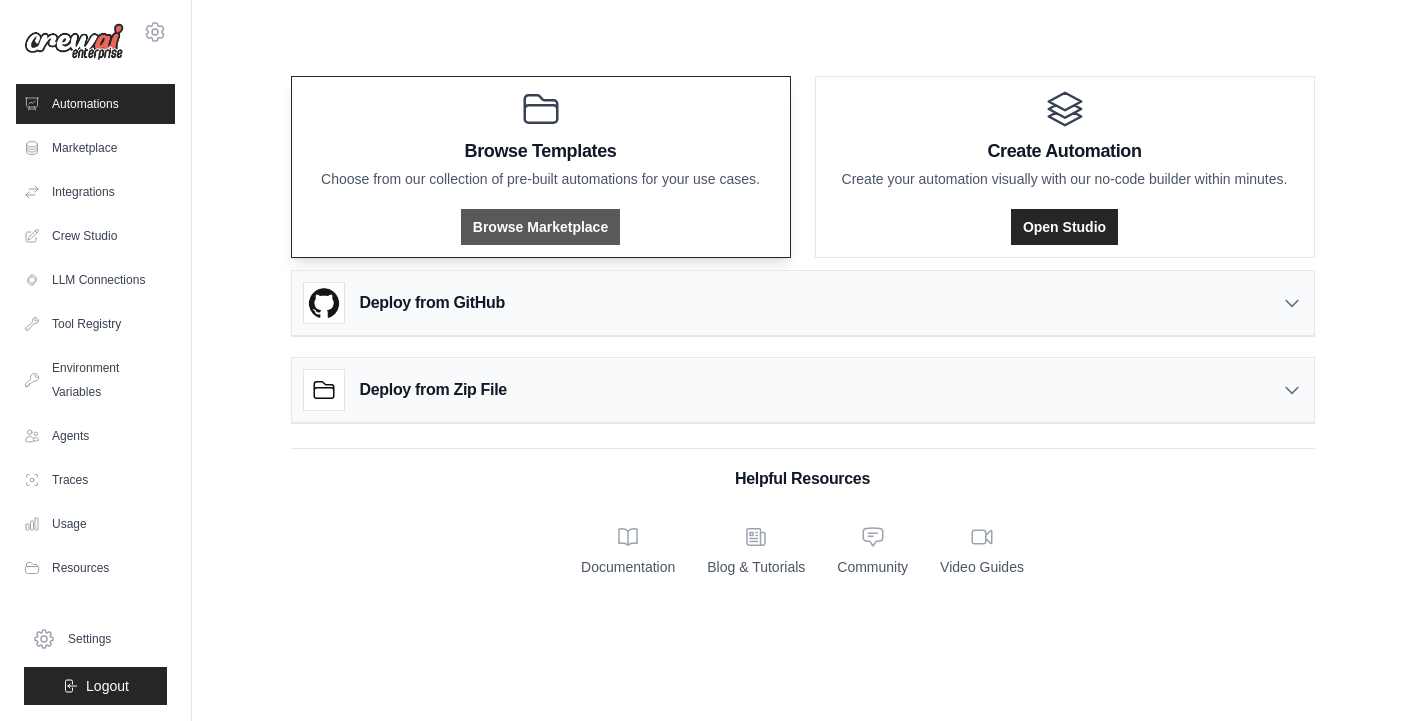 click on "Browse Marketplace" at bounding box center [540, 227] 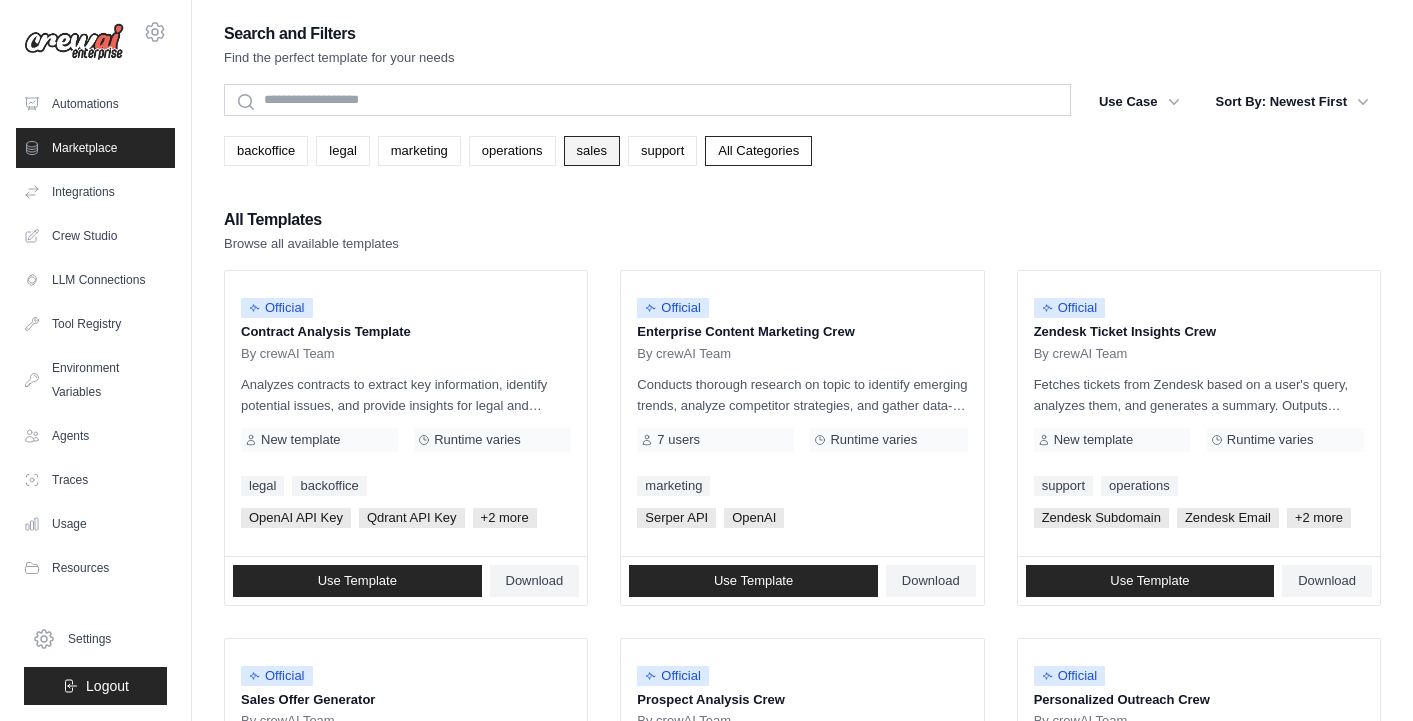 click on "sales" at bounding box center (592, 151) 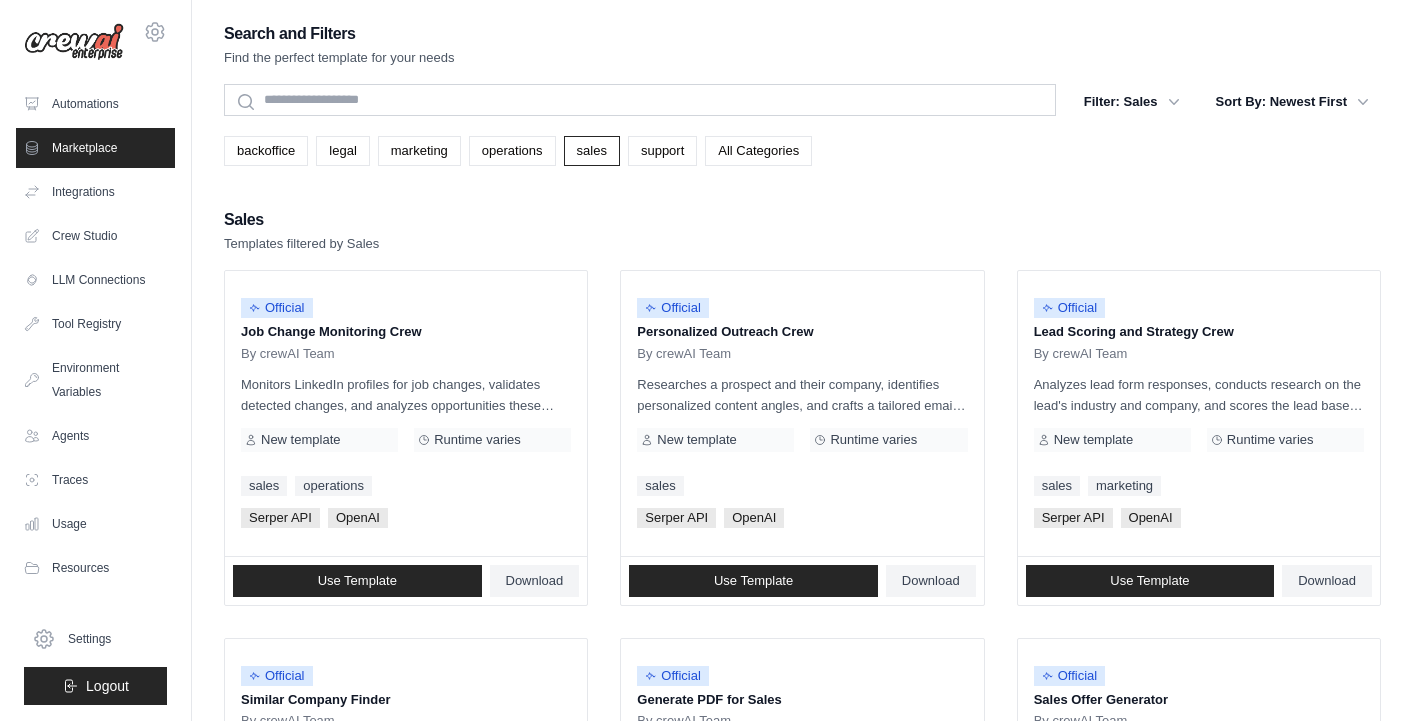 click at bounding box center (640, 100) 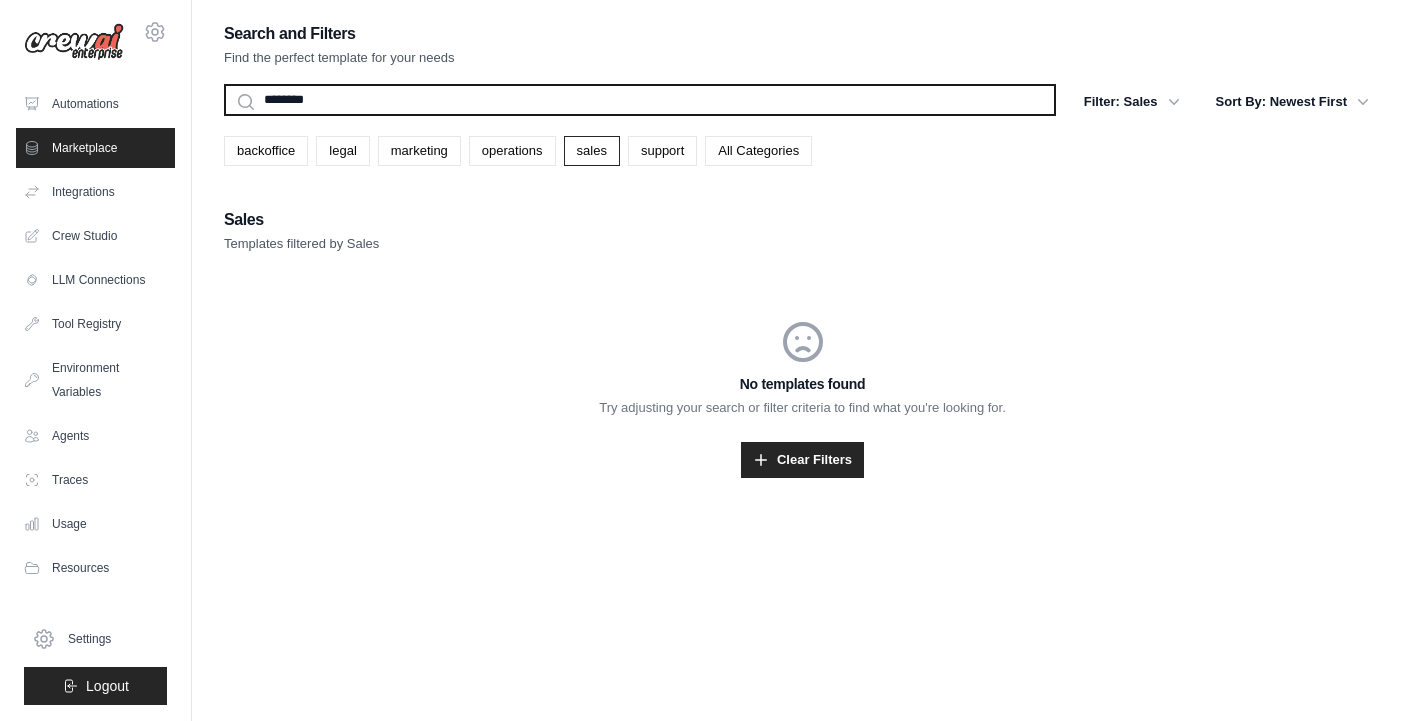 type on "********" 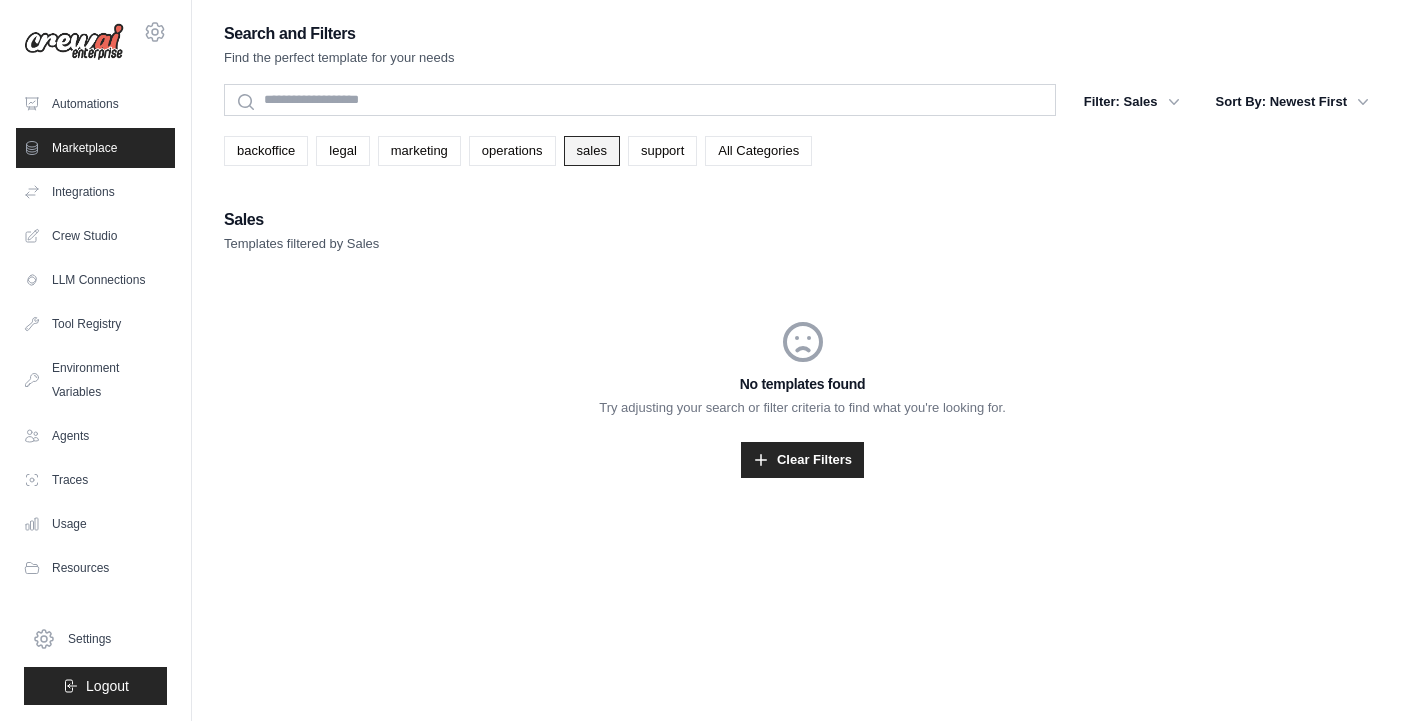click on "sales" at bounding box center [592, 151] 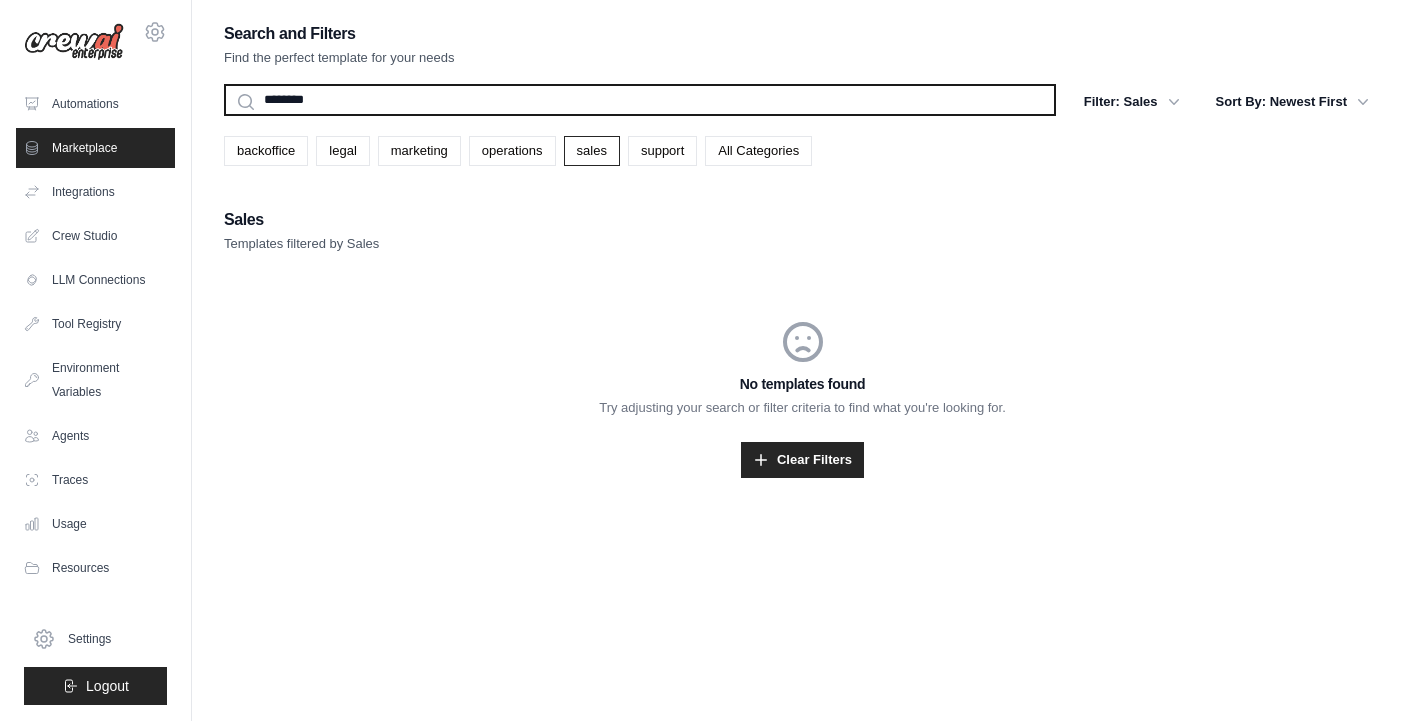 click on "********" at bounding box center (640, 100) 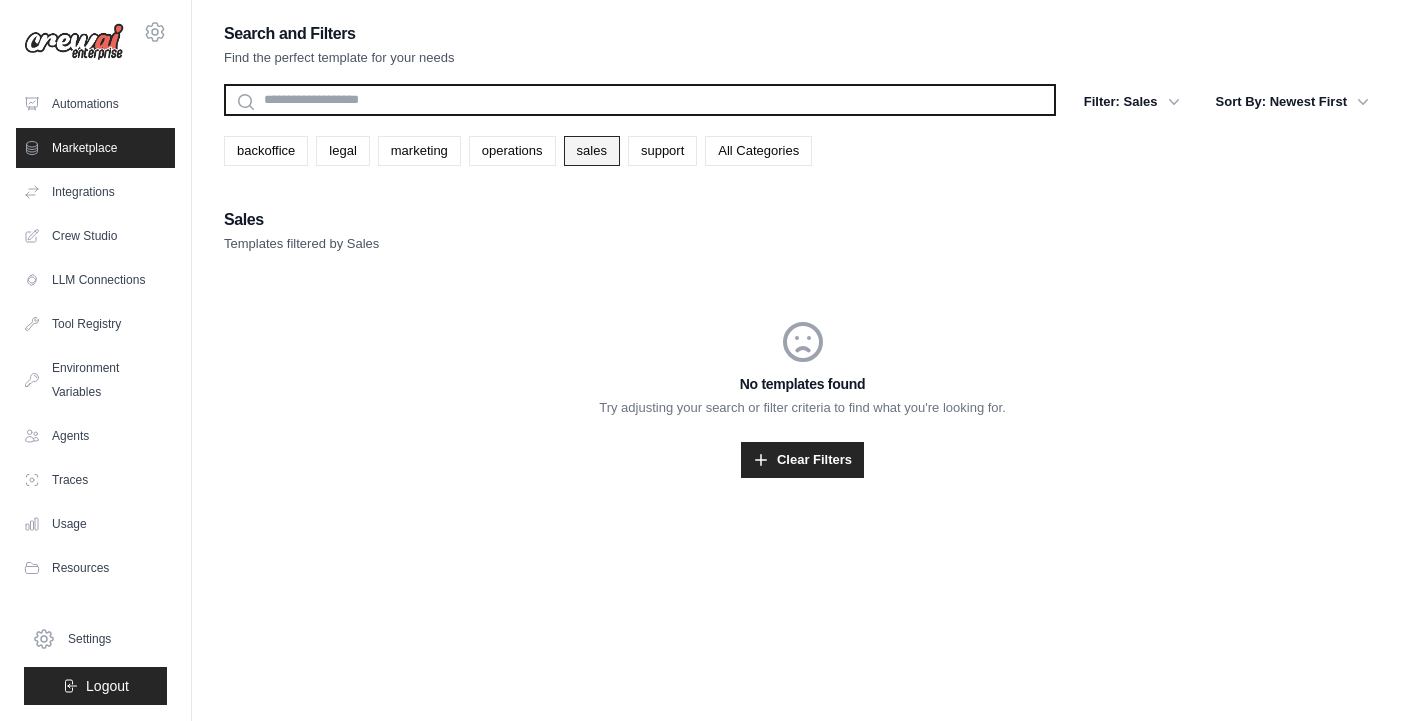 type 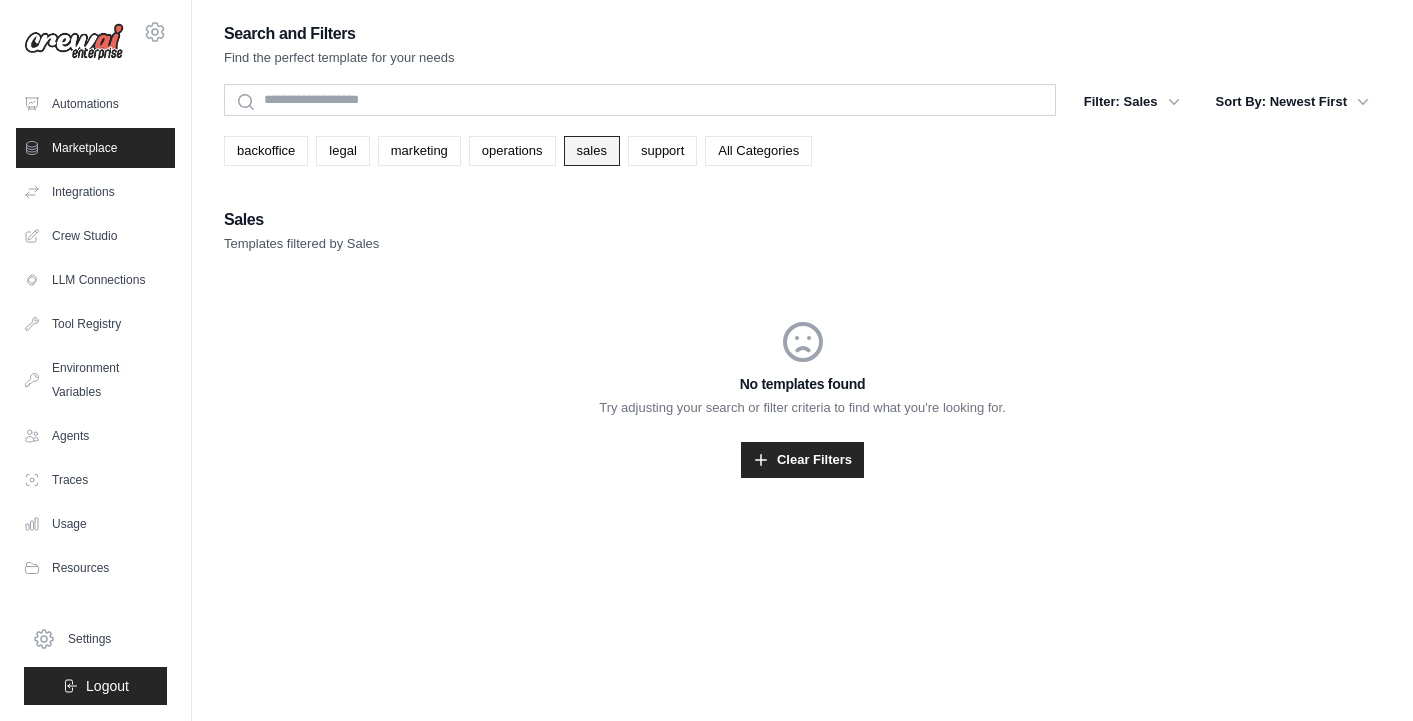click on "sales" at bounding box center (592, 151) 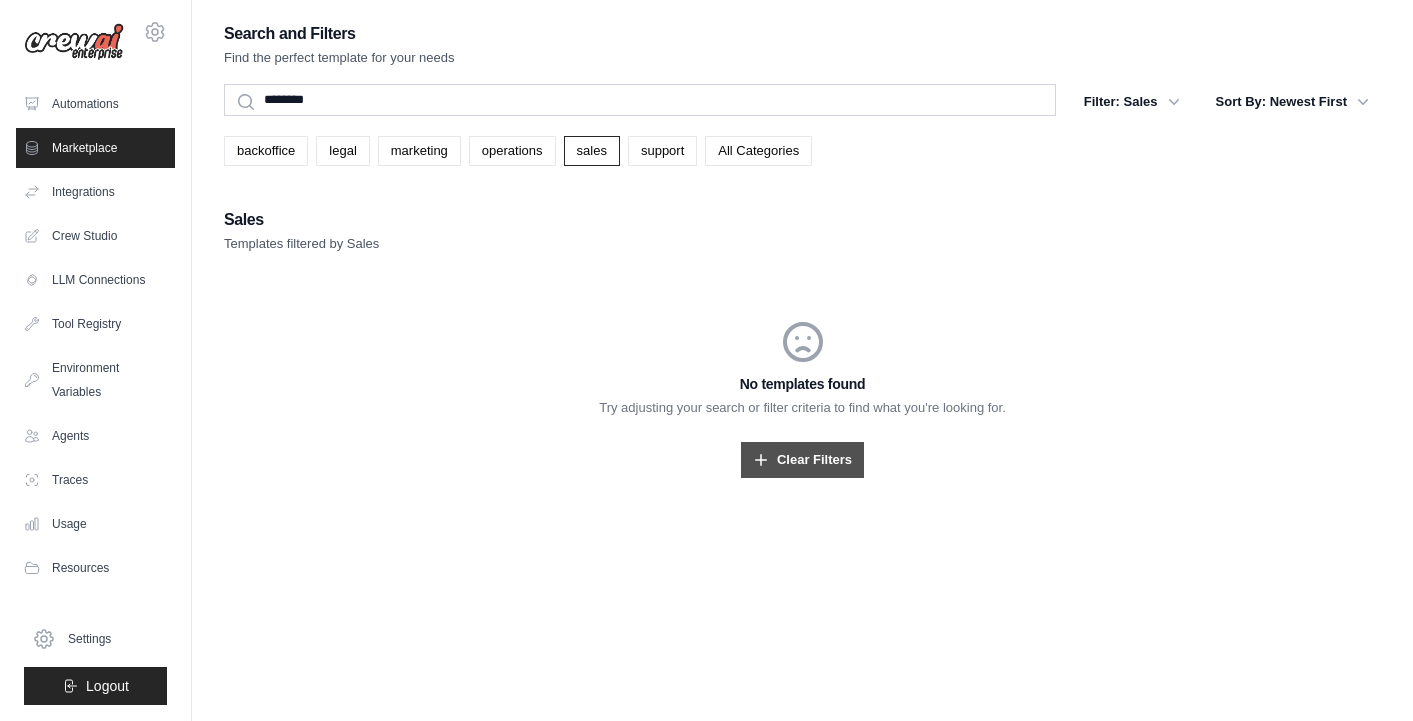 click on "Clear Filters" at bounding box center (802, 460) 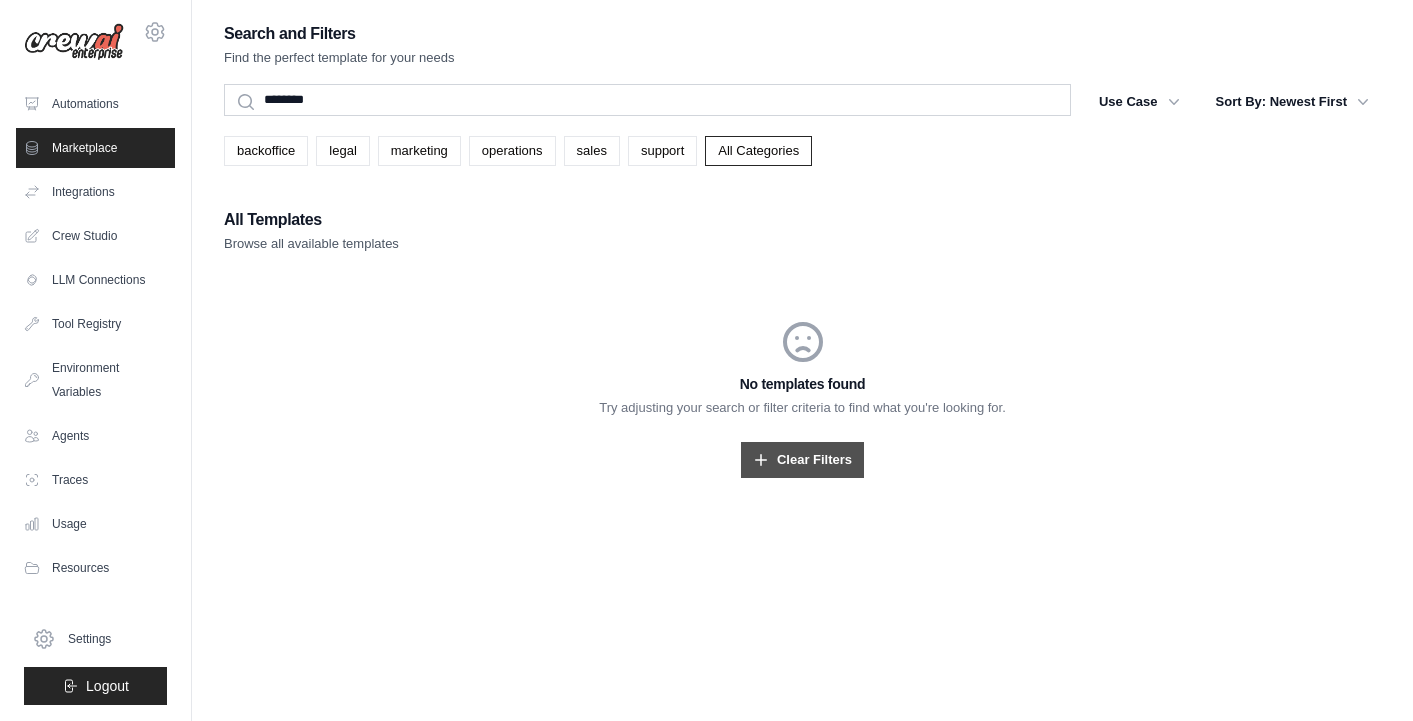 click on "Clear Filters" at bounding box center (802, 460) 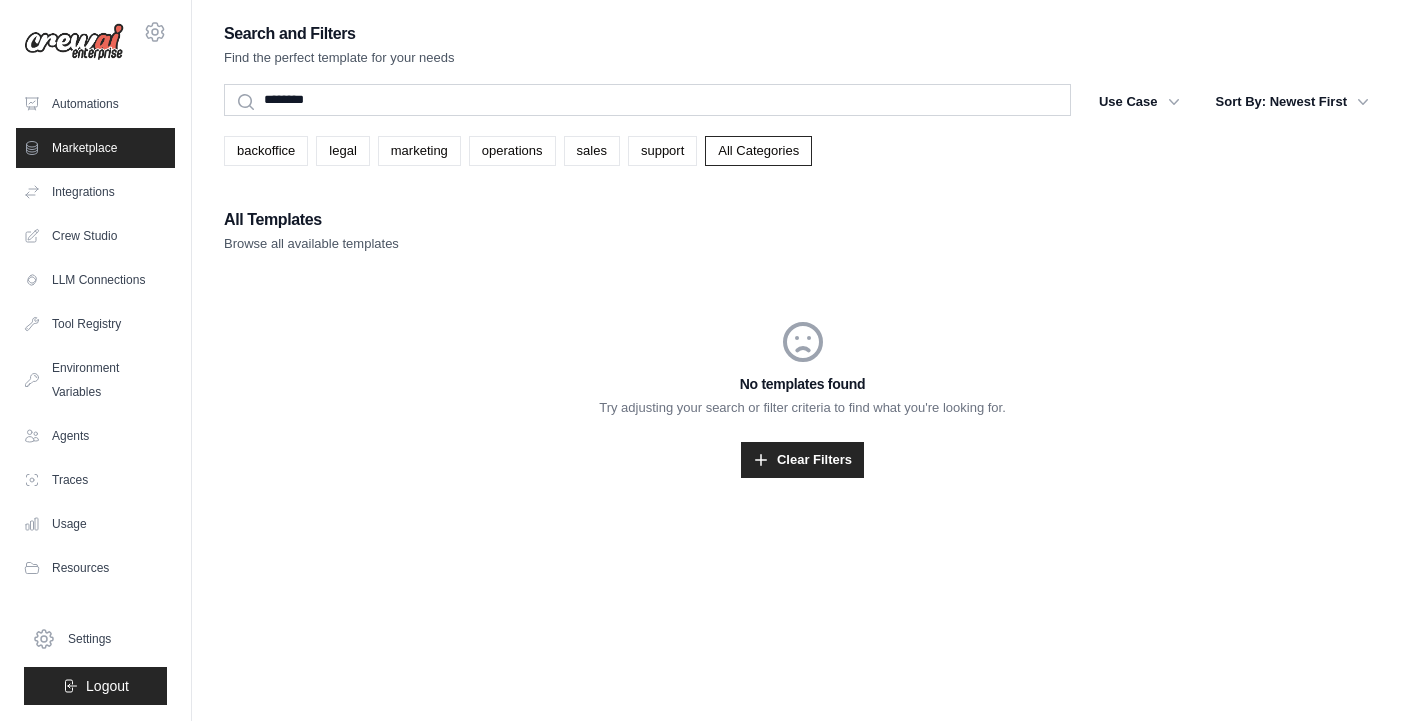 click on "All Templates" at bounding box center (311, 220) 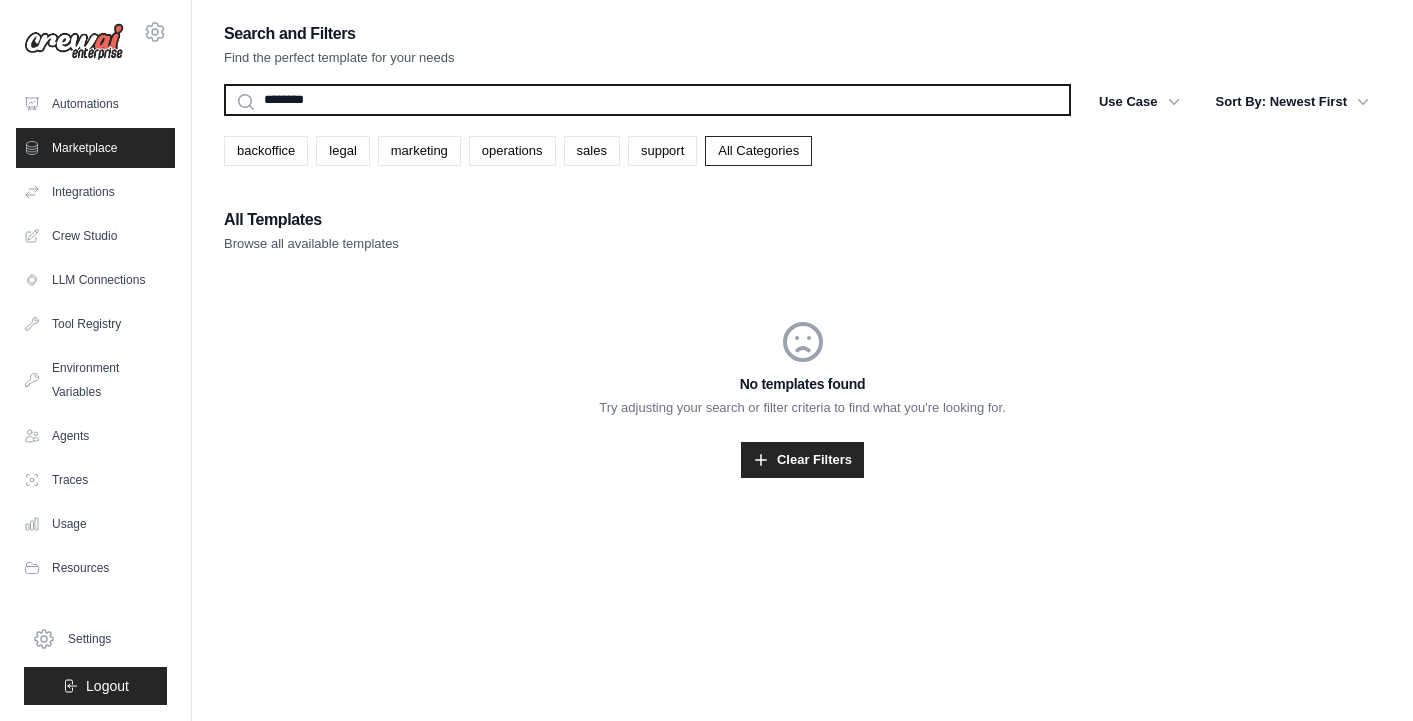 click on "********" at bounding box center [647, 100] 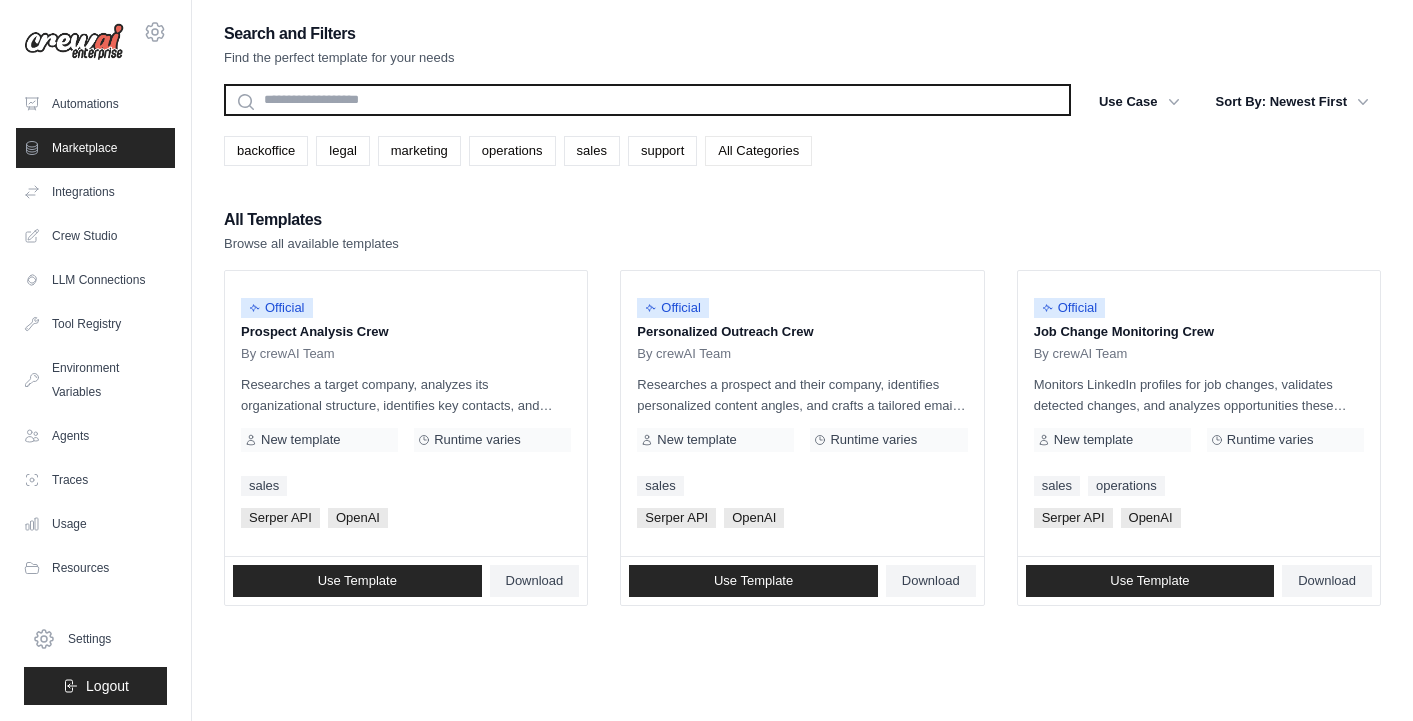 type 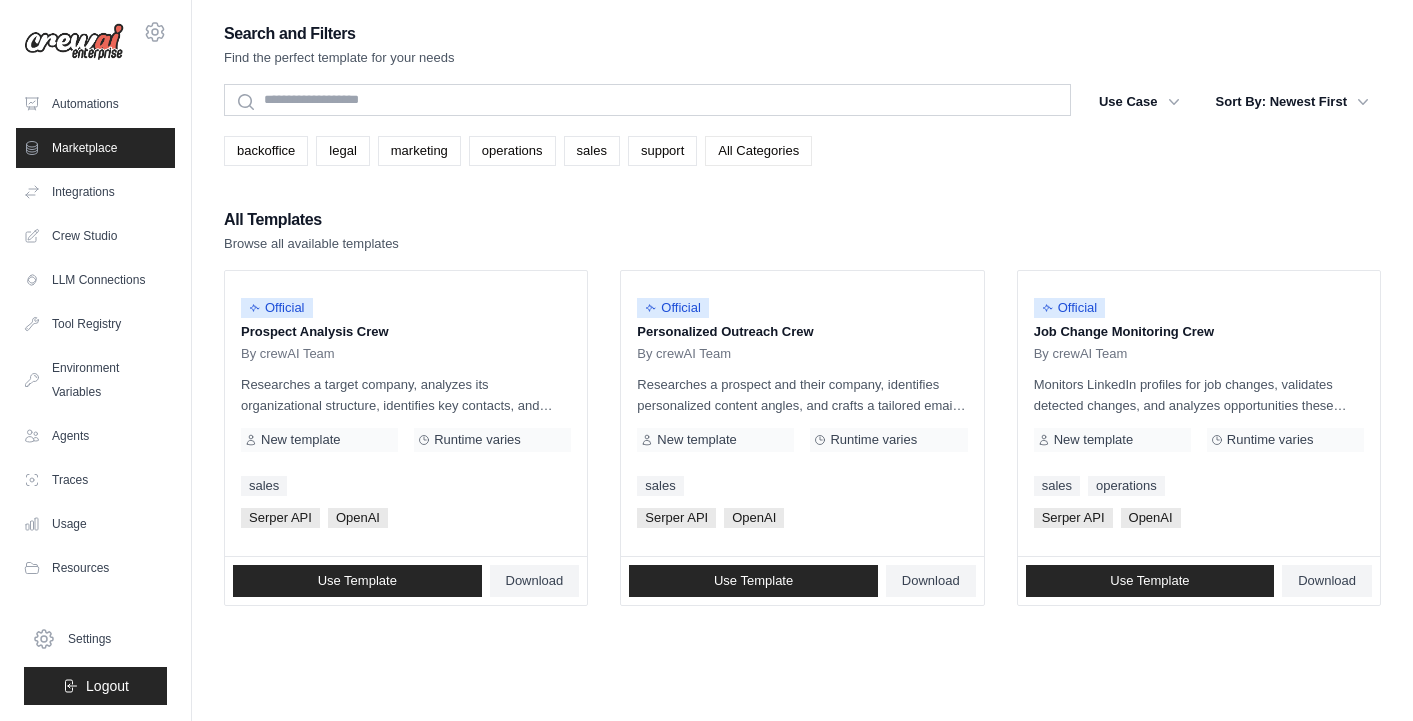 click on "All Categories" at bounding box center (758, 151) 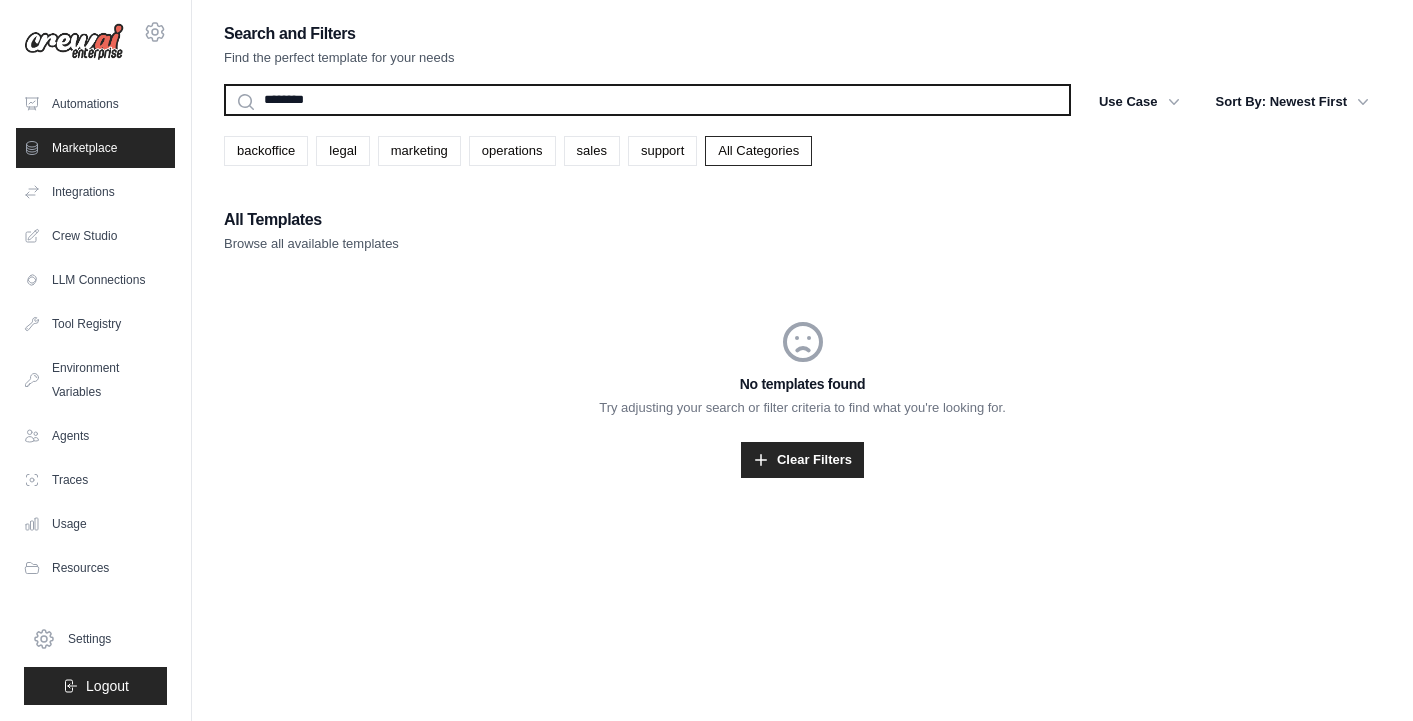 click on "********" at bounding box center [647, 100] 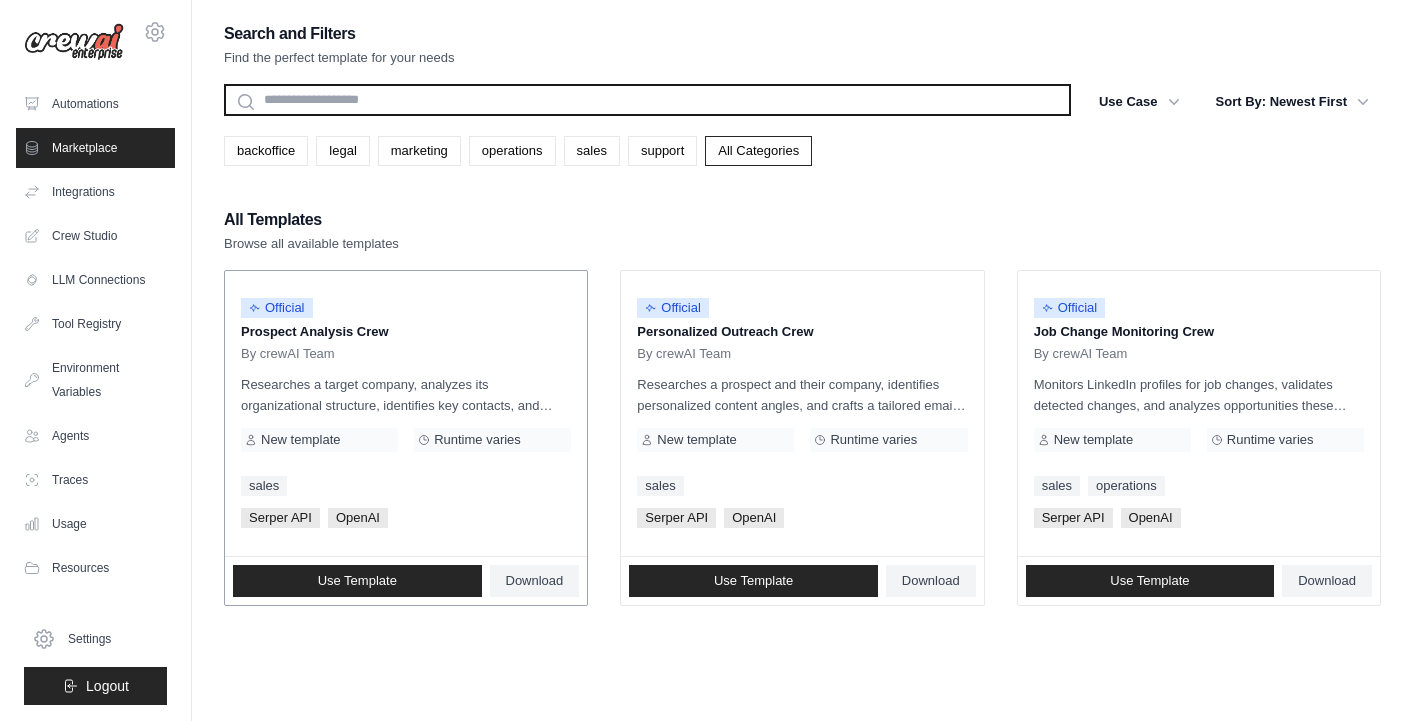 scroll, scrollTop: 40, scrollLeft: 0, axis: vertical 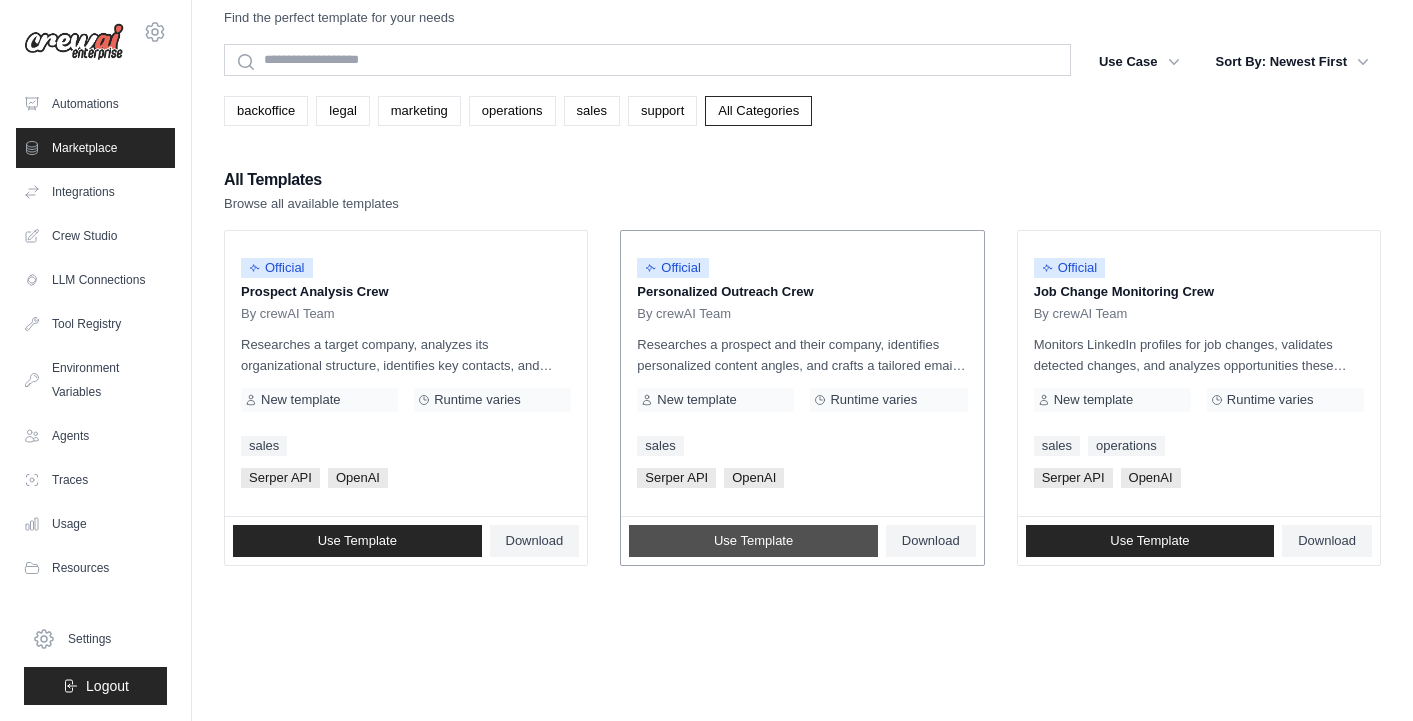 click on "Use Template" at bounding box center (753, 541) 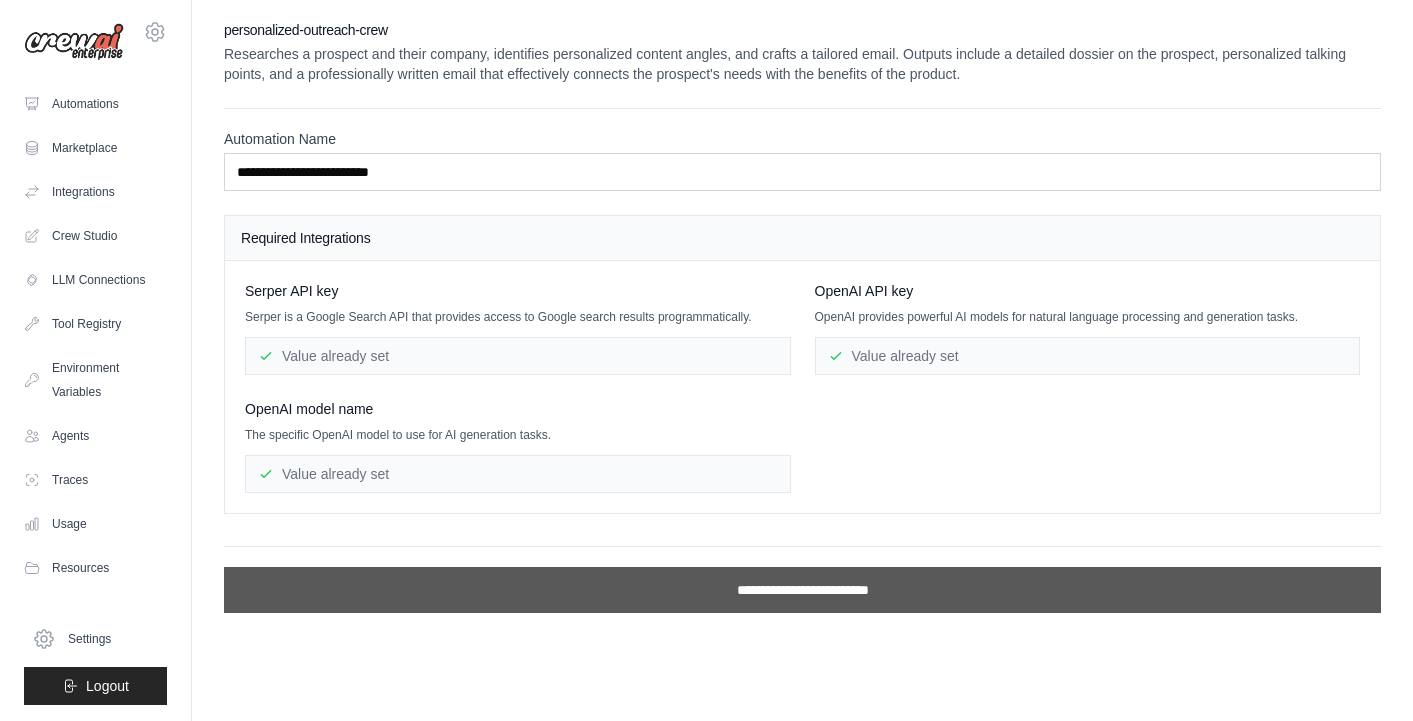 click on "**********" at bounding box center (802, 590) 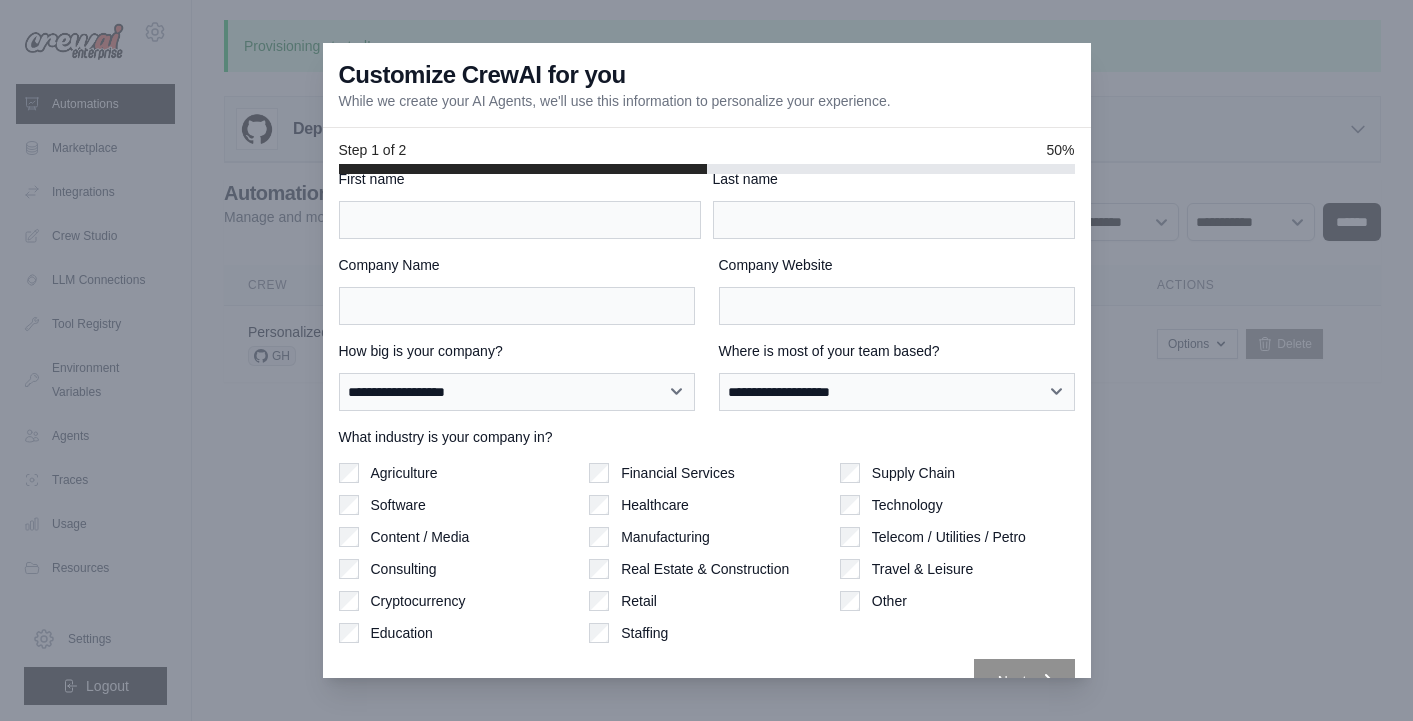 scroll, scrollTop: 0, scrollLeft: 0, axis: both 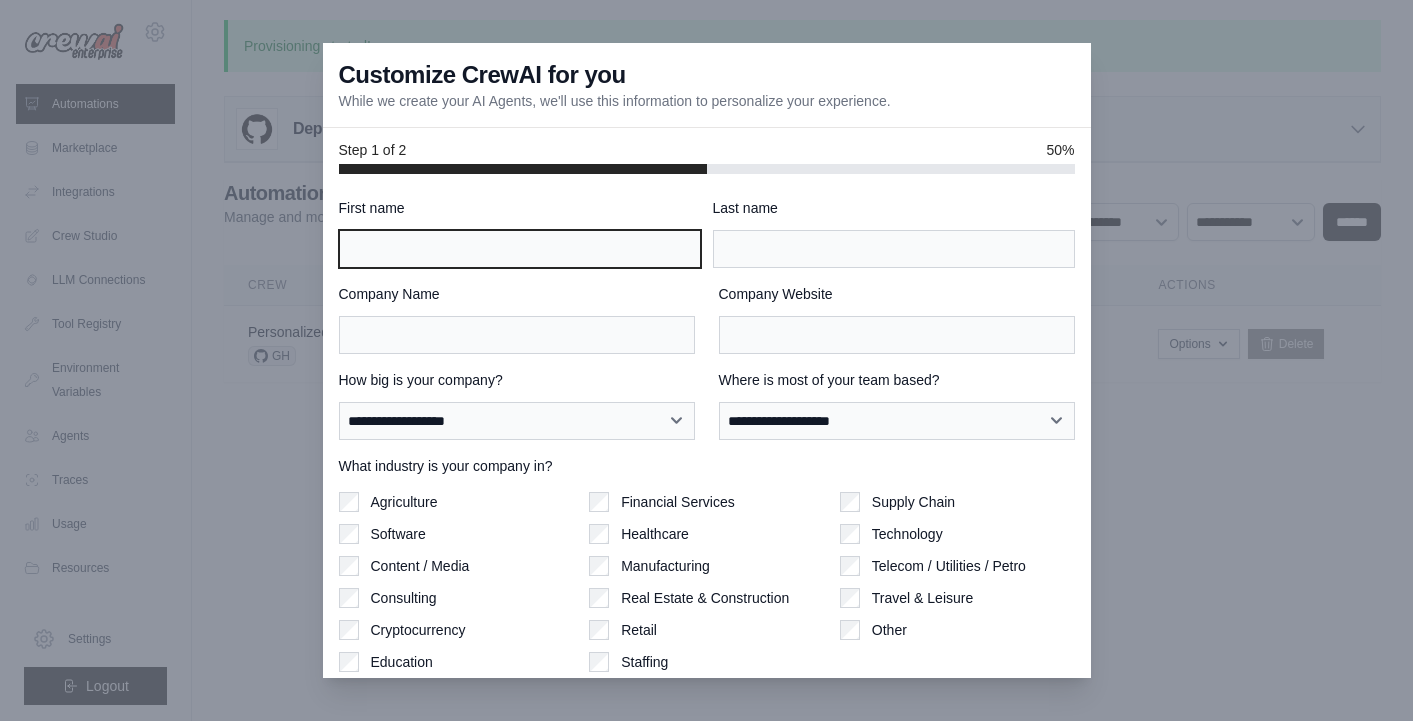 type on "*****" 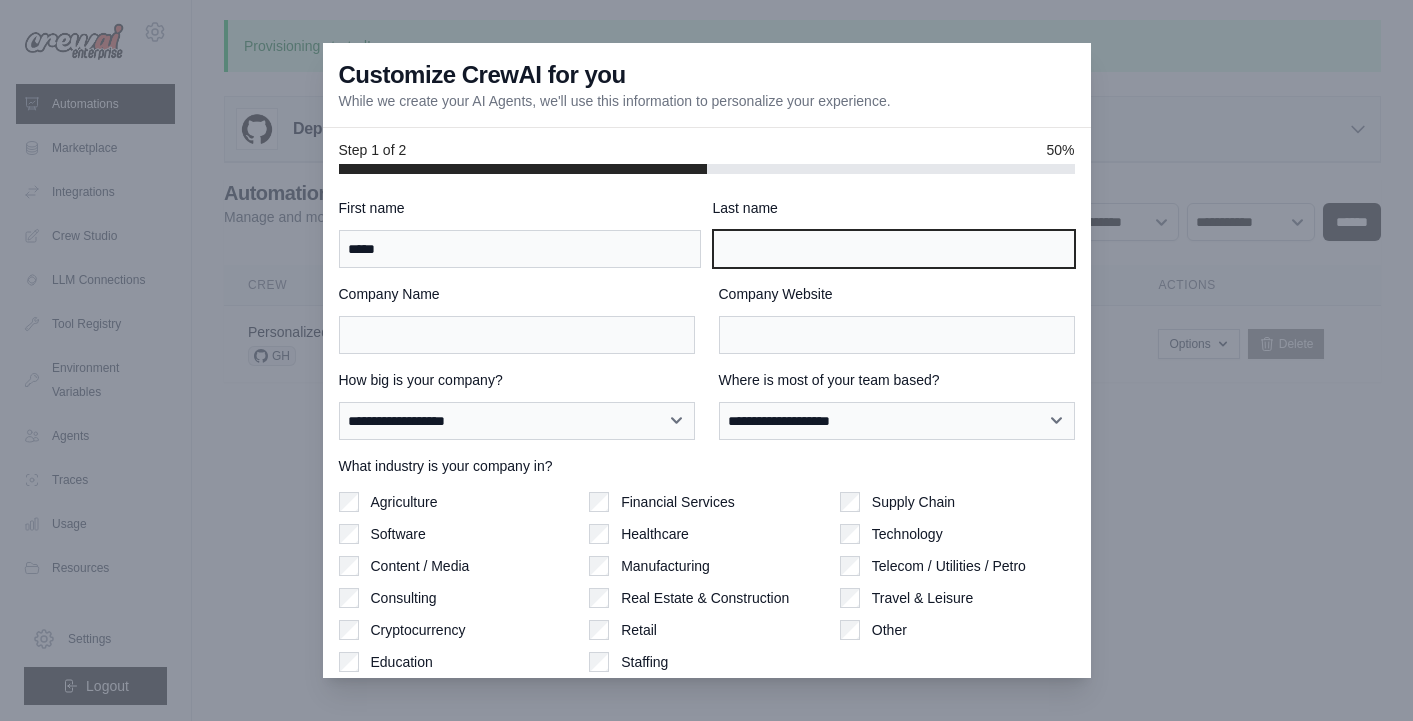 type on "**********" 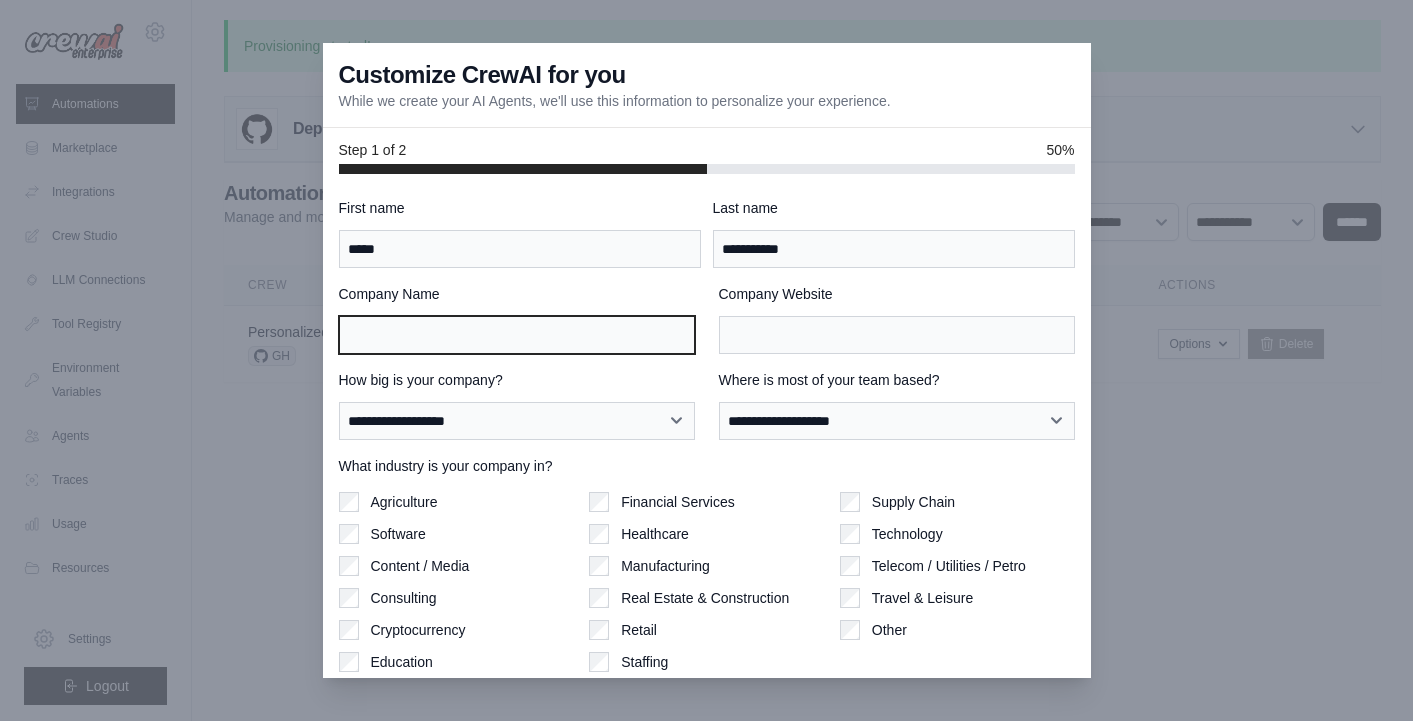click on "Company Name" at bounding box center [517, 335] 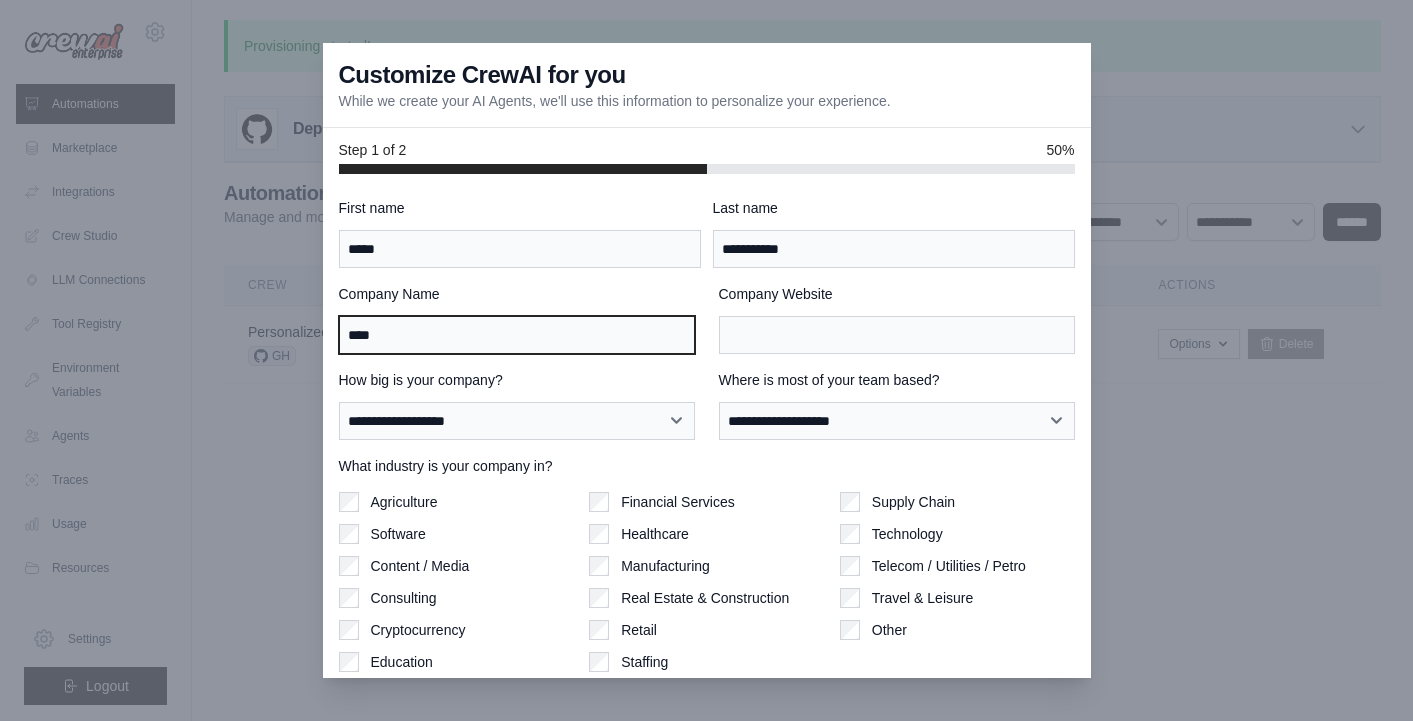 type on "****" 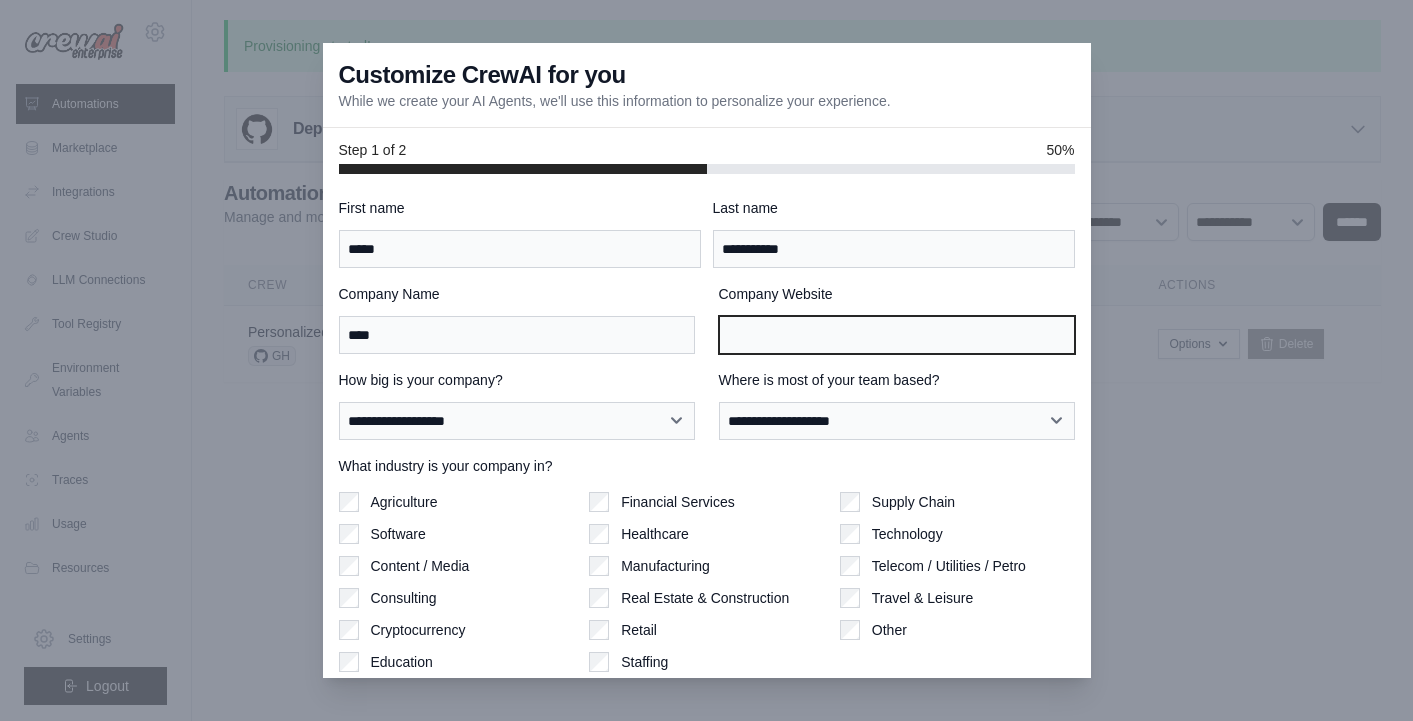 click on "Company Website" at bounding box center [897, 335] 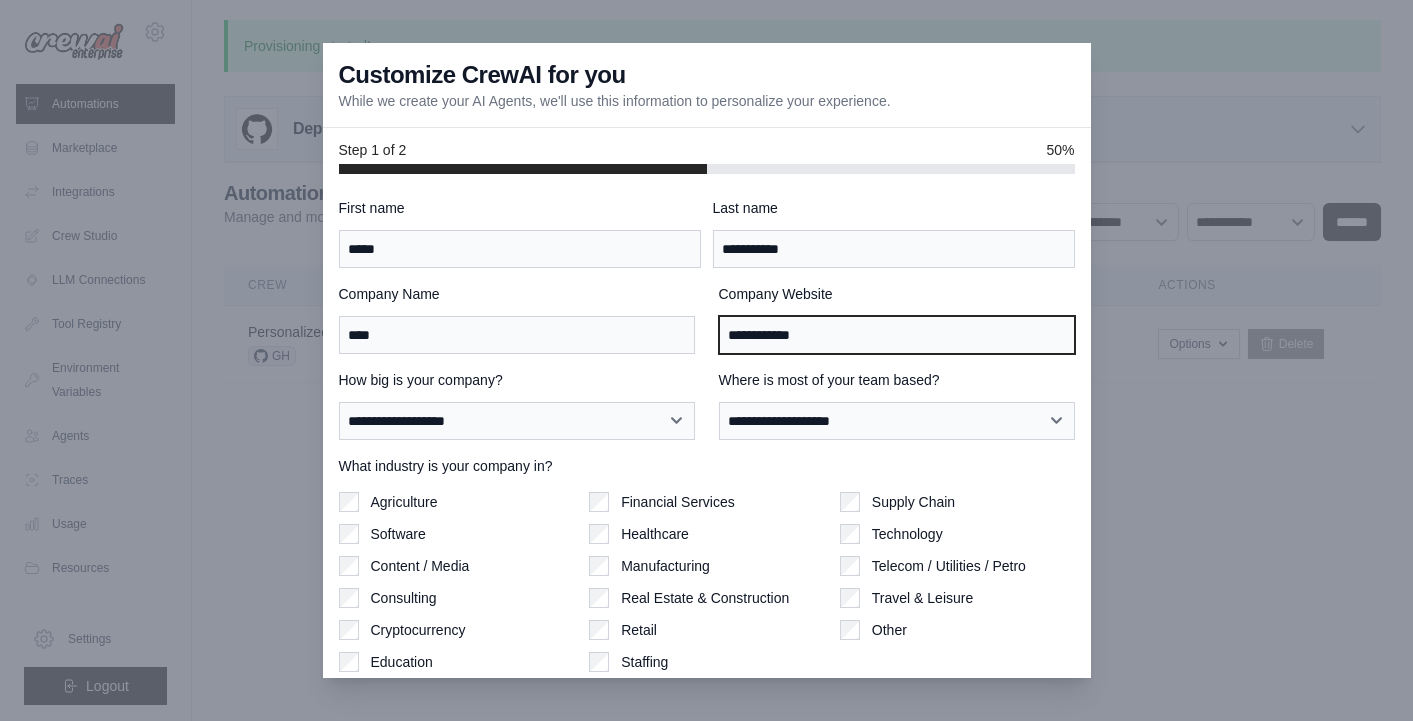 type on "**********" 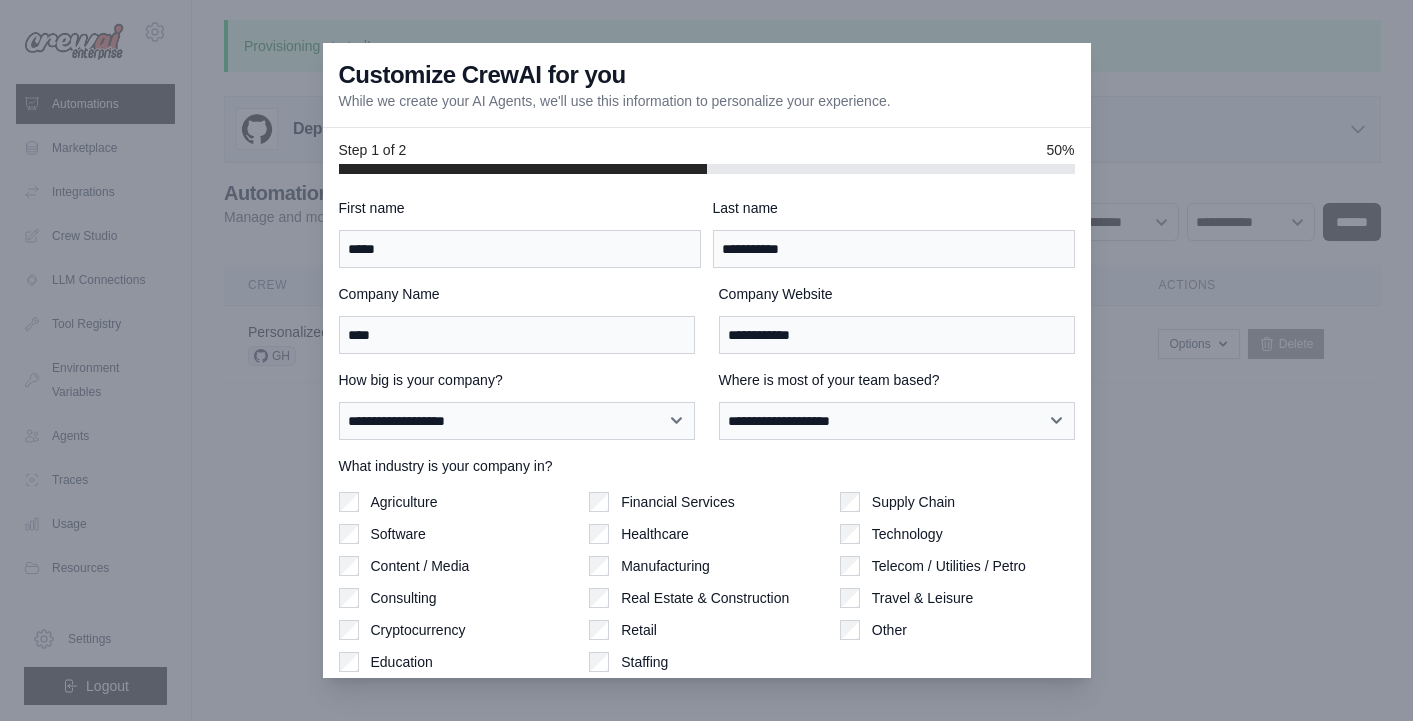 click on "**********" at bounding box center (517, 421) 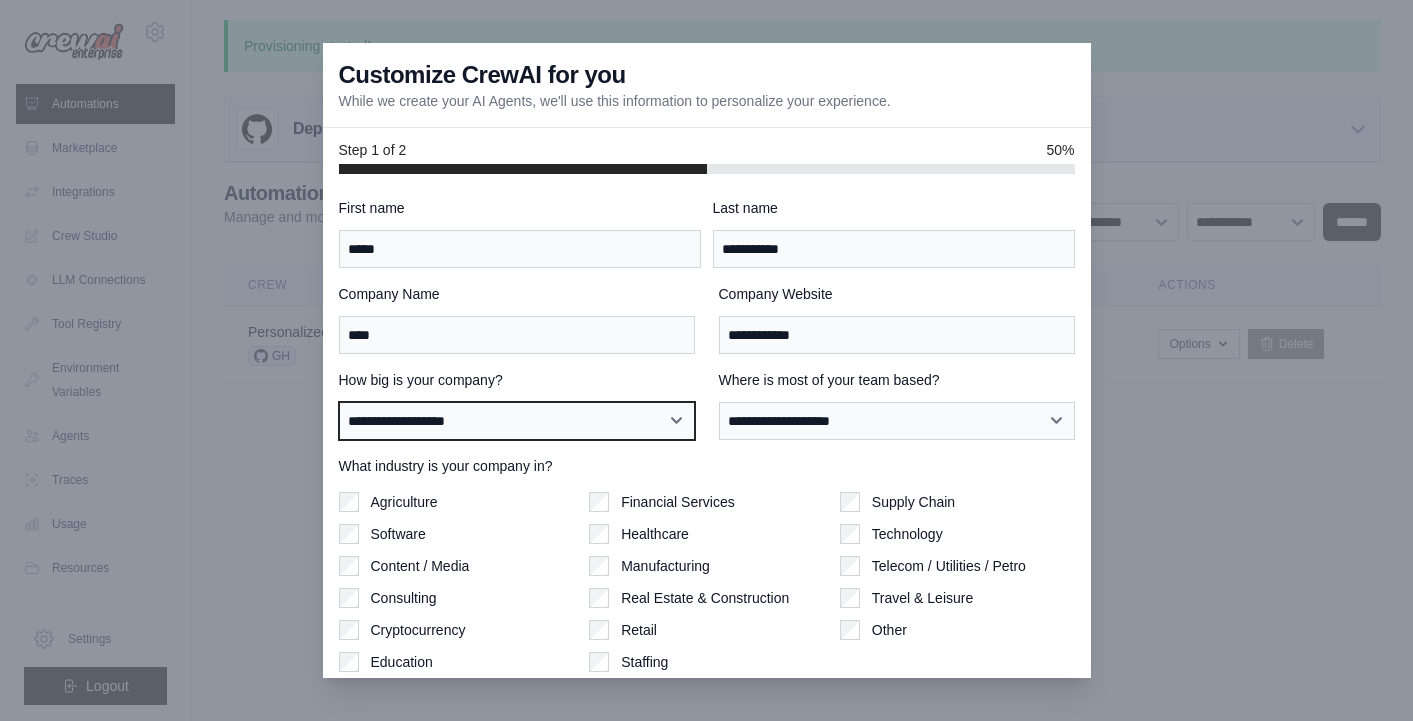 select on "**********" 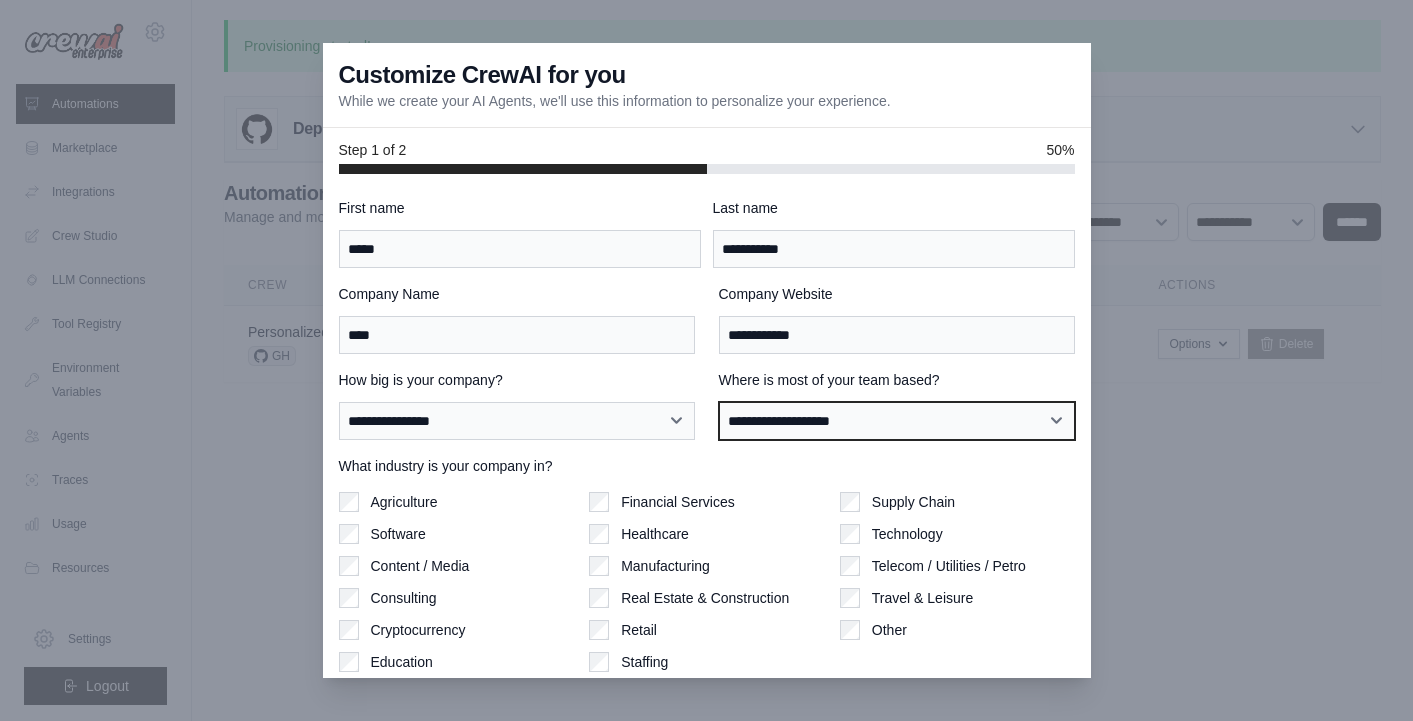 click on "**********" at bounding box center (897, 421) 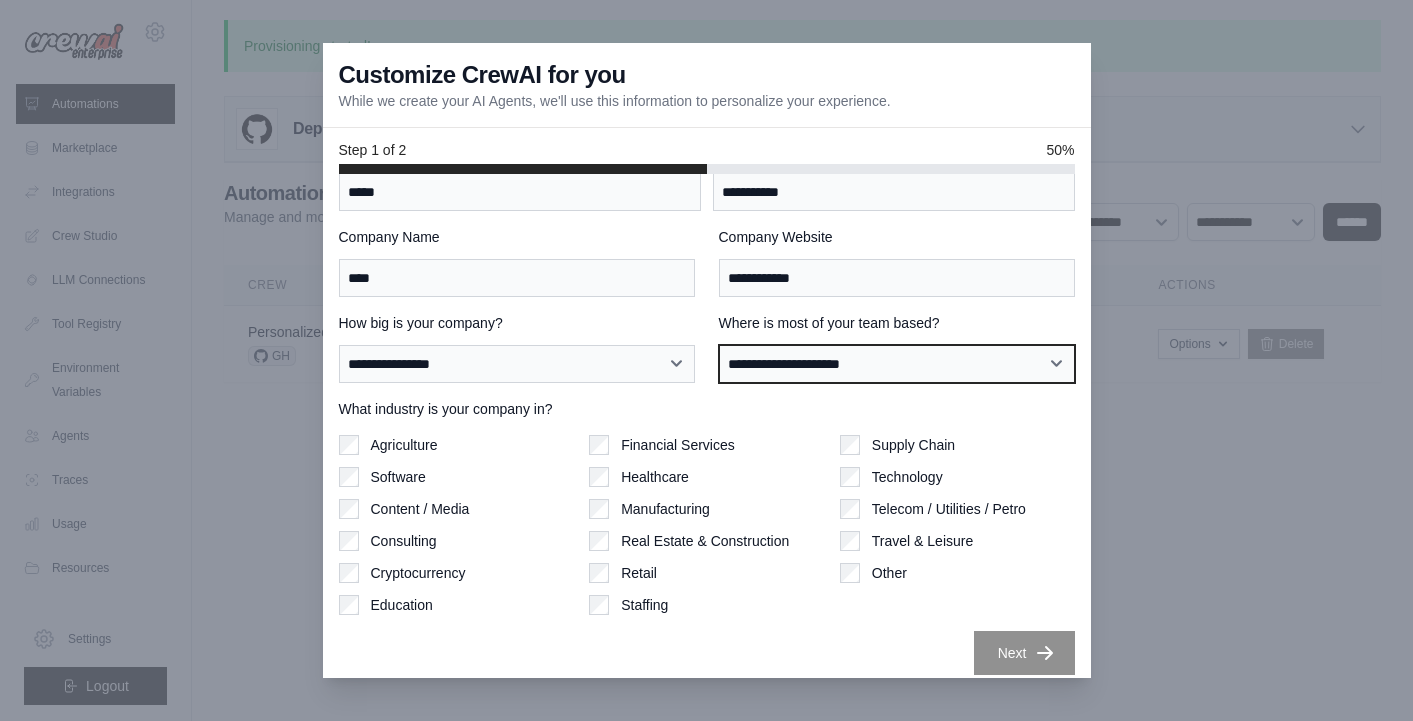 scroll, scrollTop: 69, scrollLeft: 0, axis: vertical 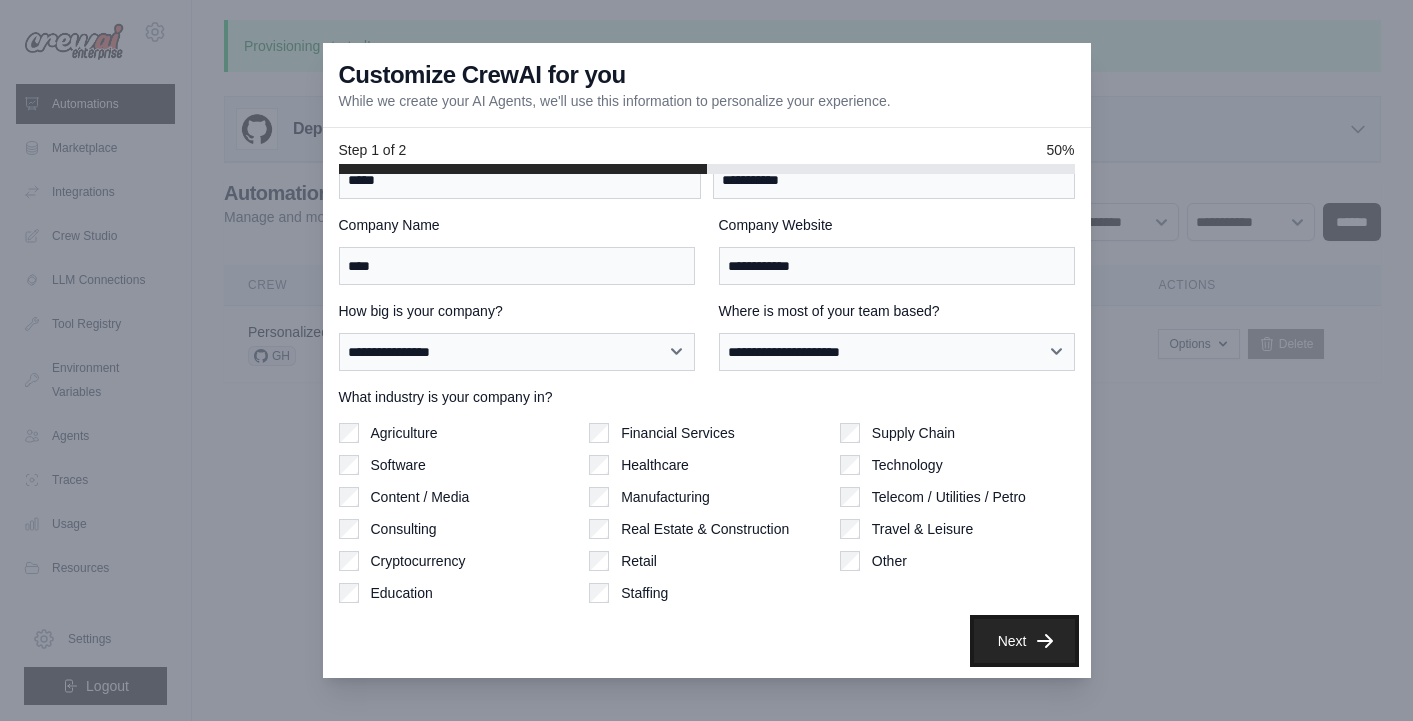 click on "Next" at bounding box center (1024, 641) 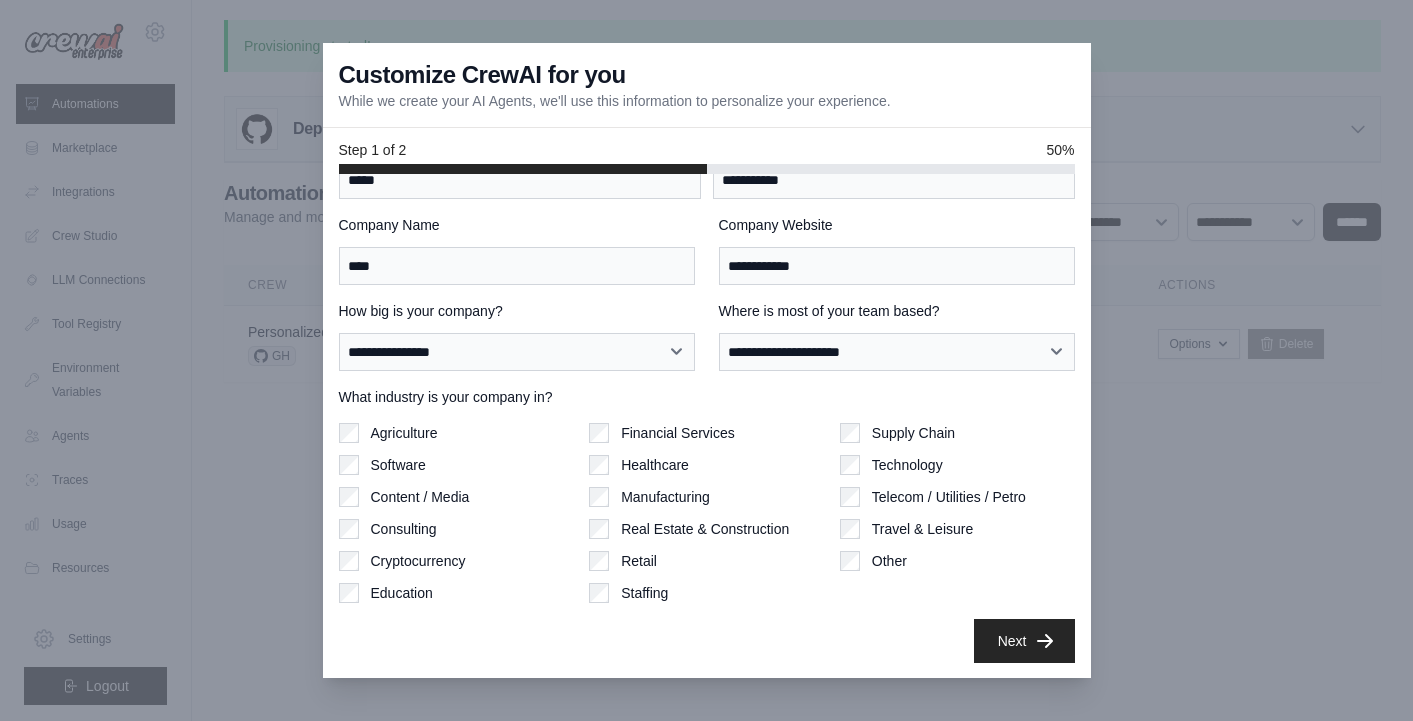 scroll, scrollTop: 0, scrollLeft: 0, axis: both 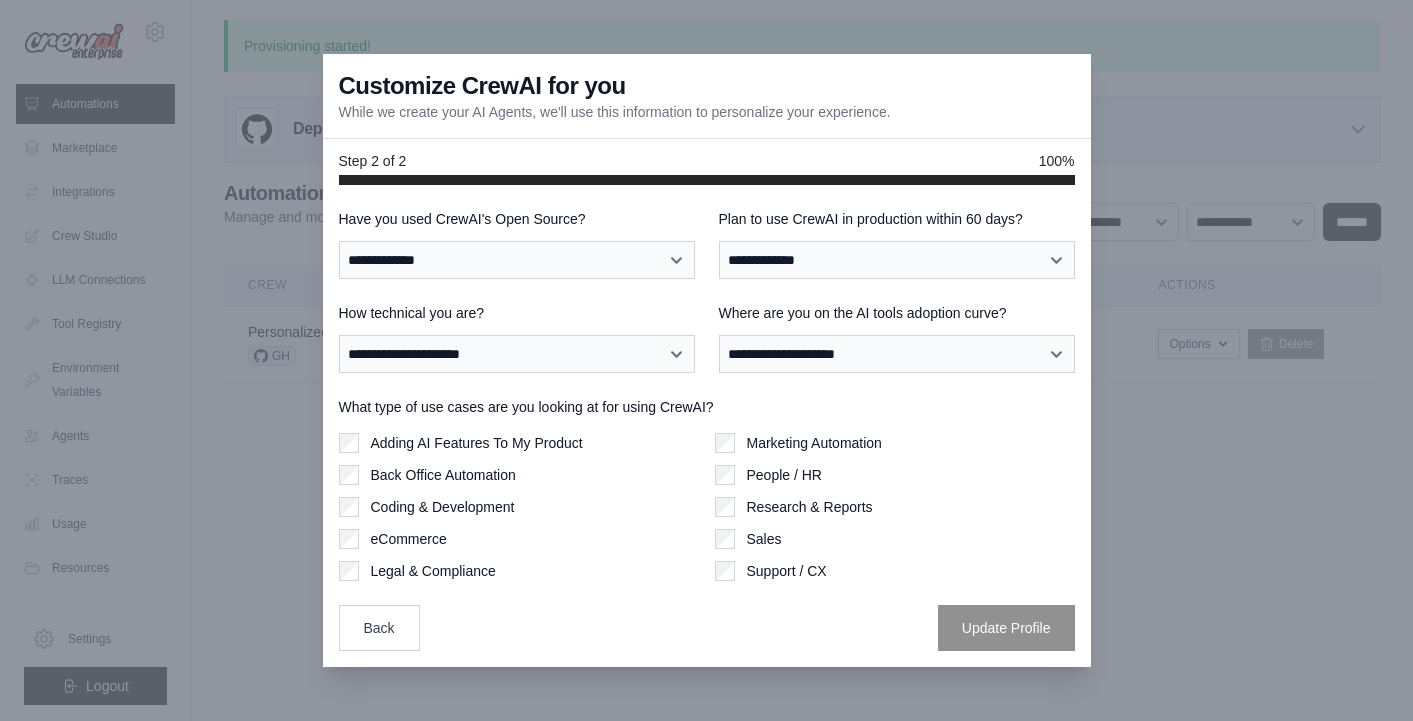 click on "**********" at bounding box center (517, 260) 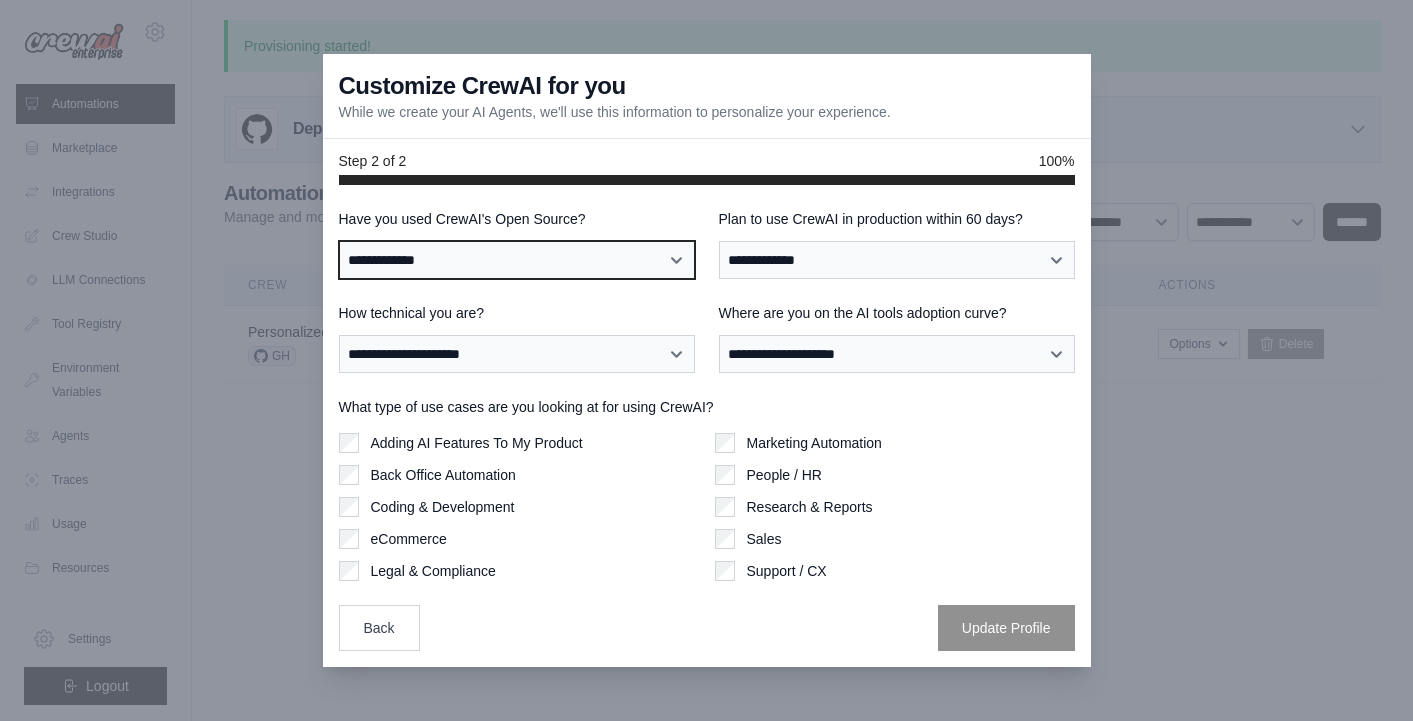 select on "**" 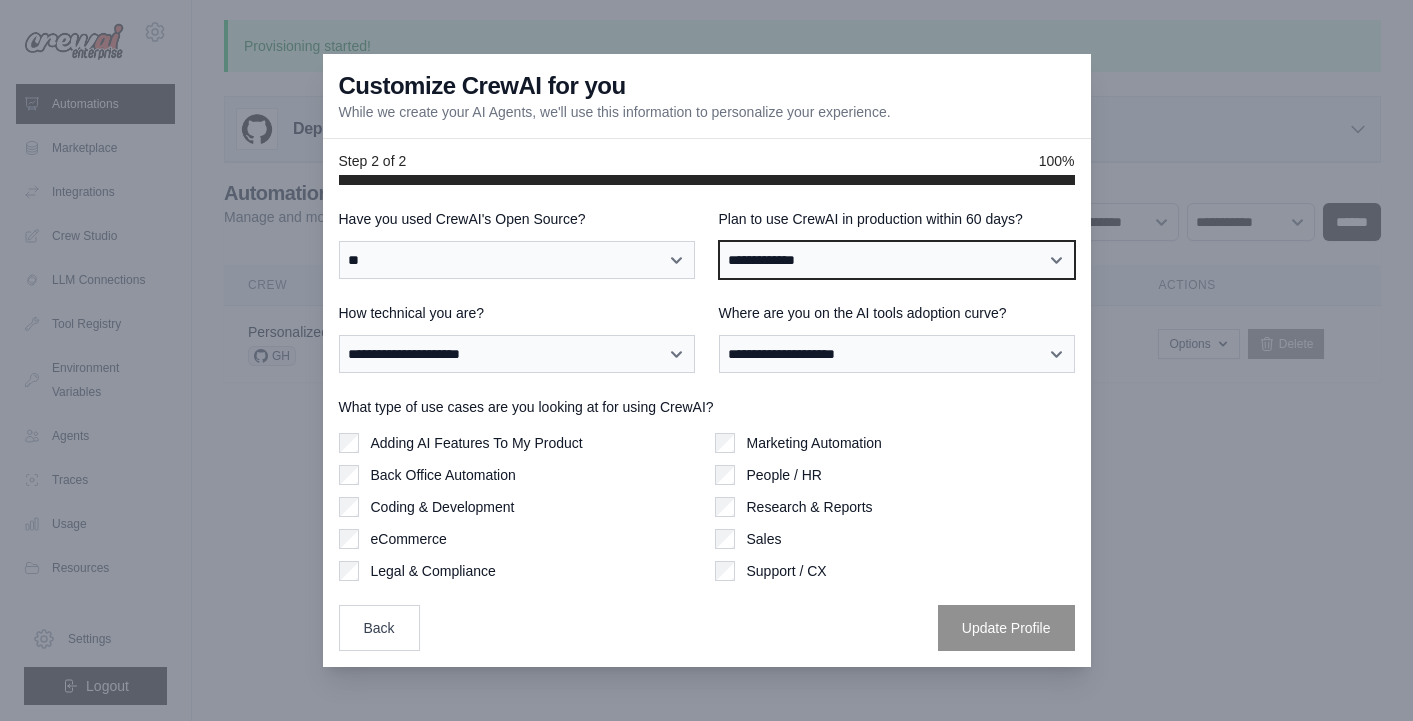 click on "**********" at bounding box center [897, 260] 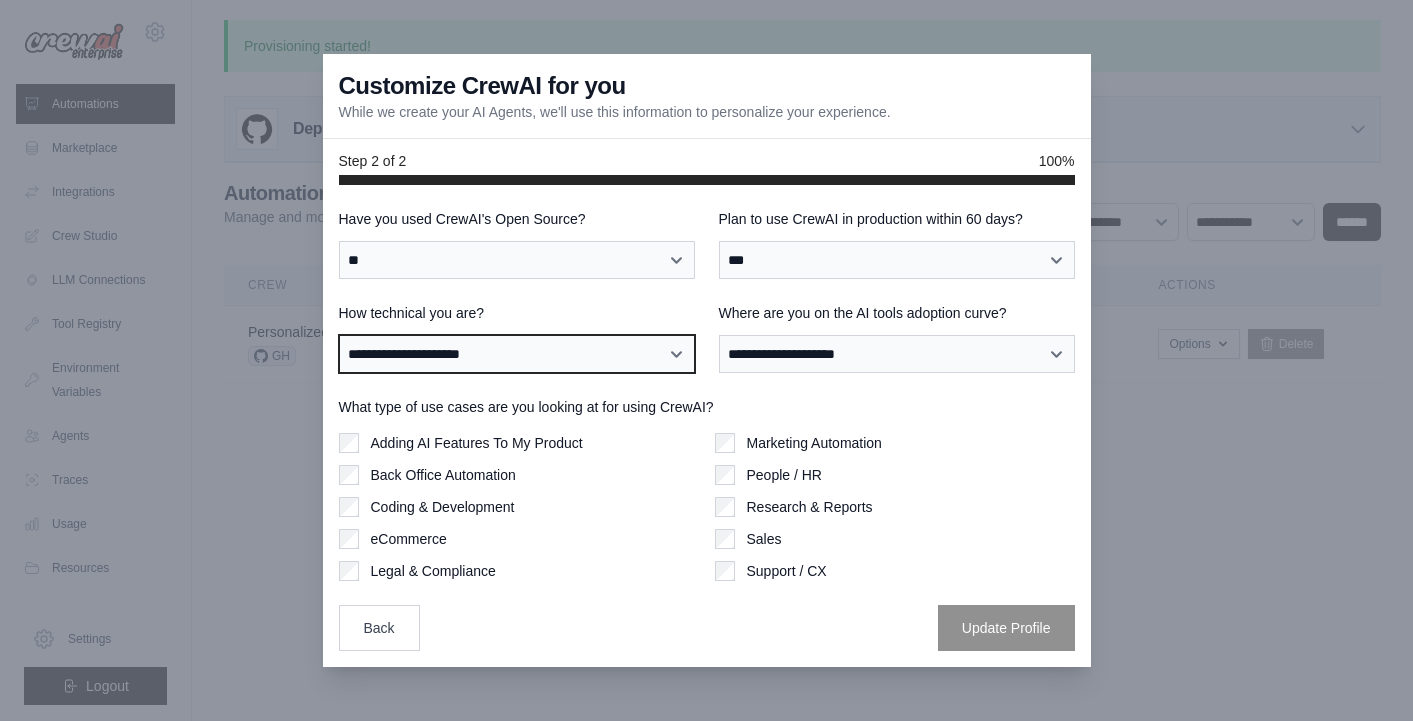 click on "**********" at bounding box center [517, 354] 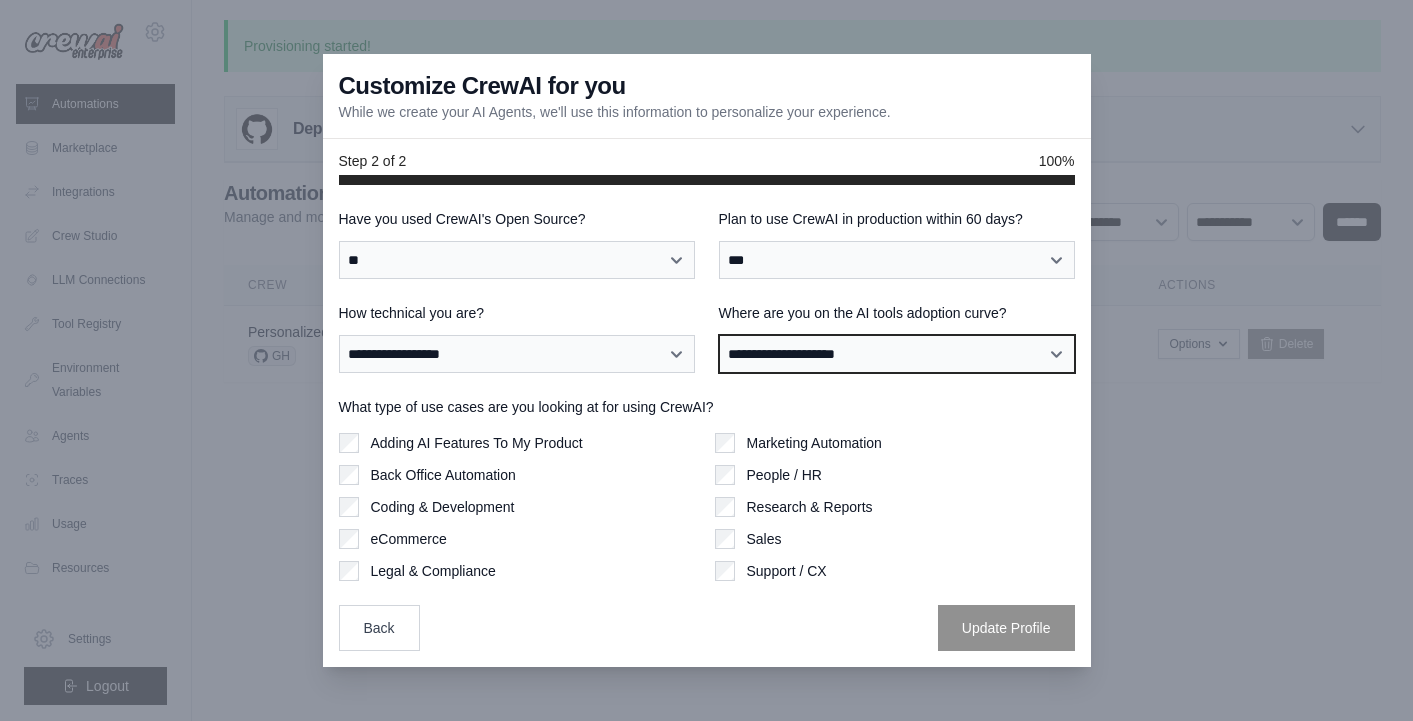 click on "**********" at bounding box center (897, 354) 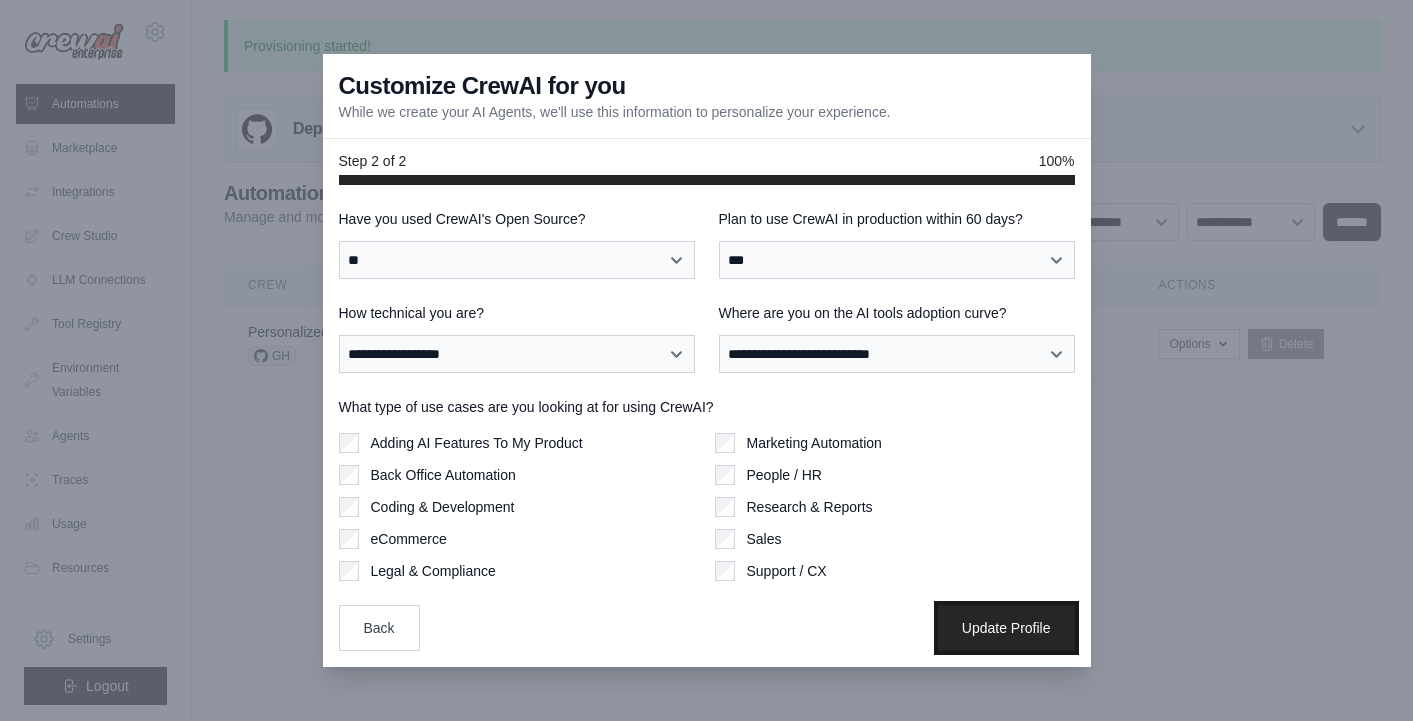 click on "Update Profile" at bounding box center [1006, 628] 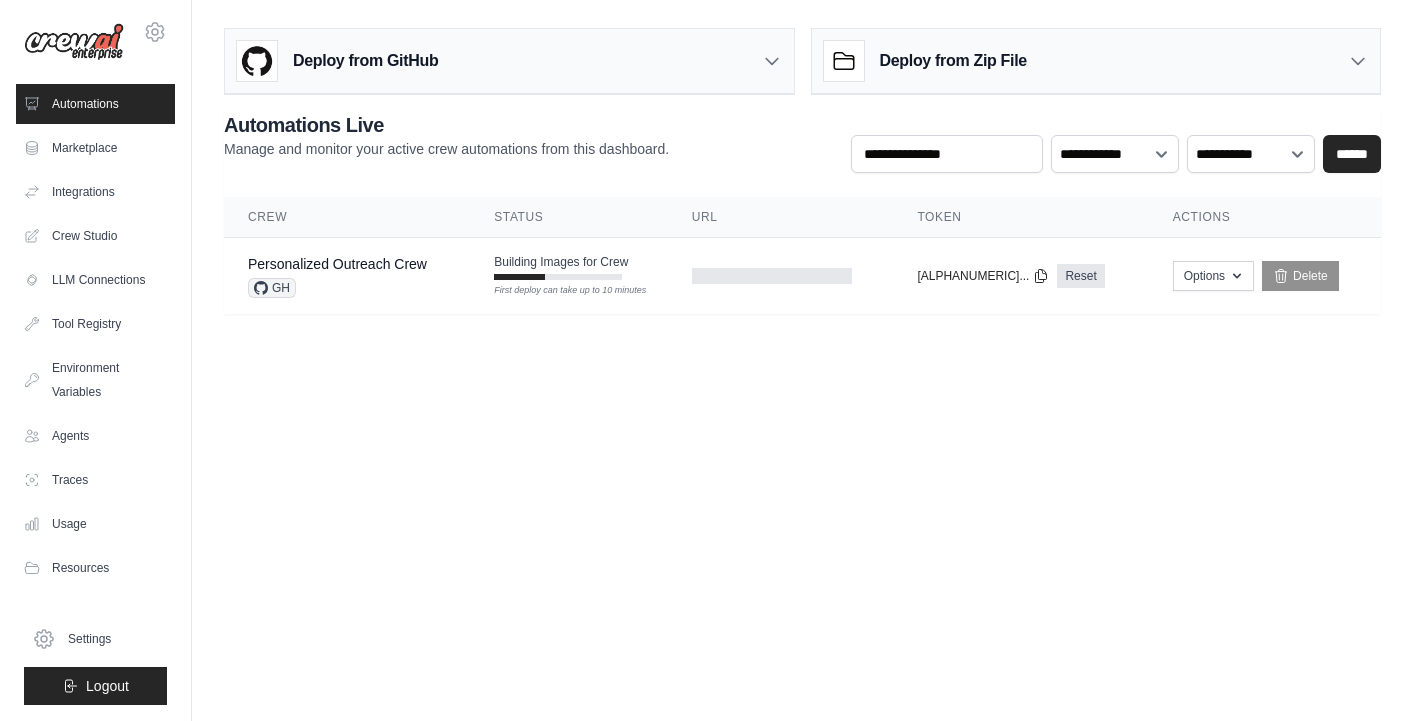 scroll, scrollTop: 0, scrollLeft: 0, axis: both 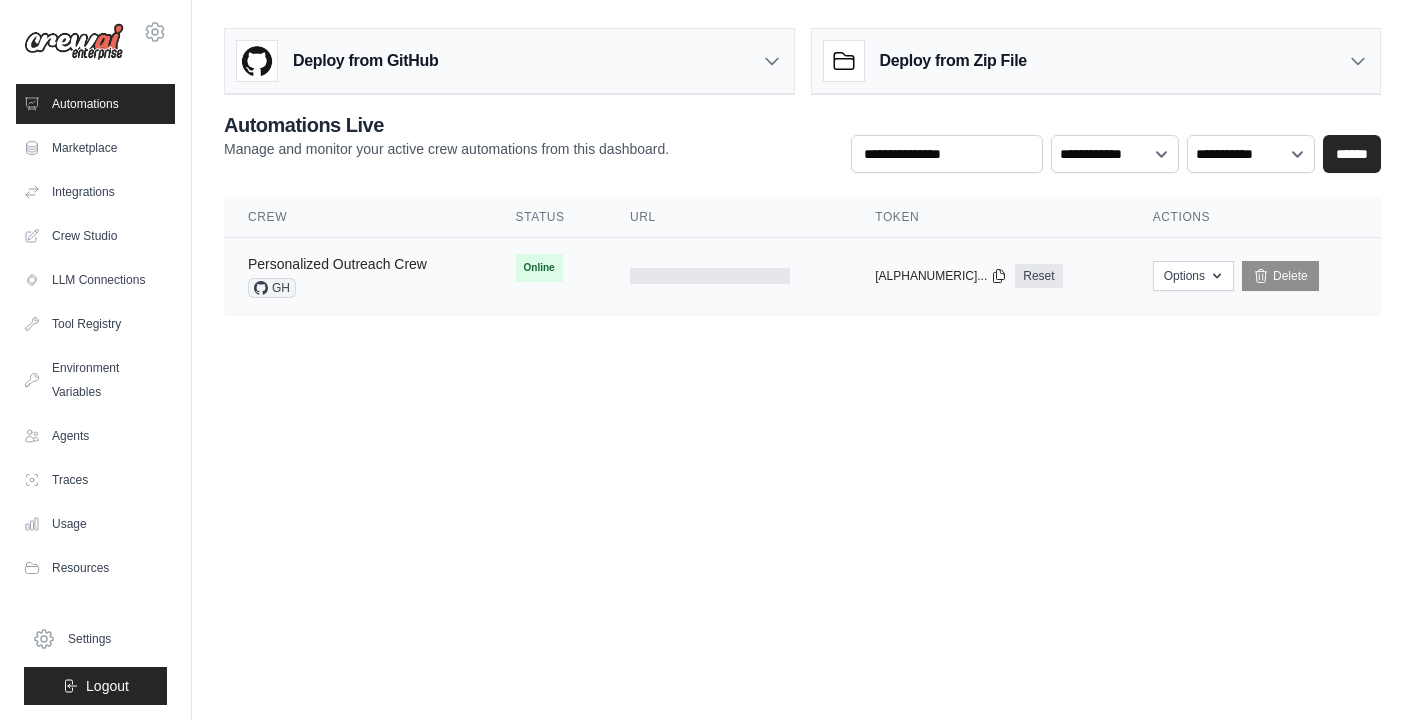 click on "Personalized Outreach Crew" at bounding box center (337, 264) 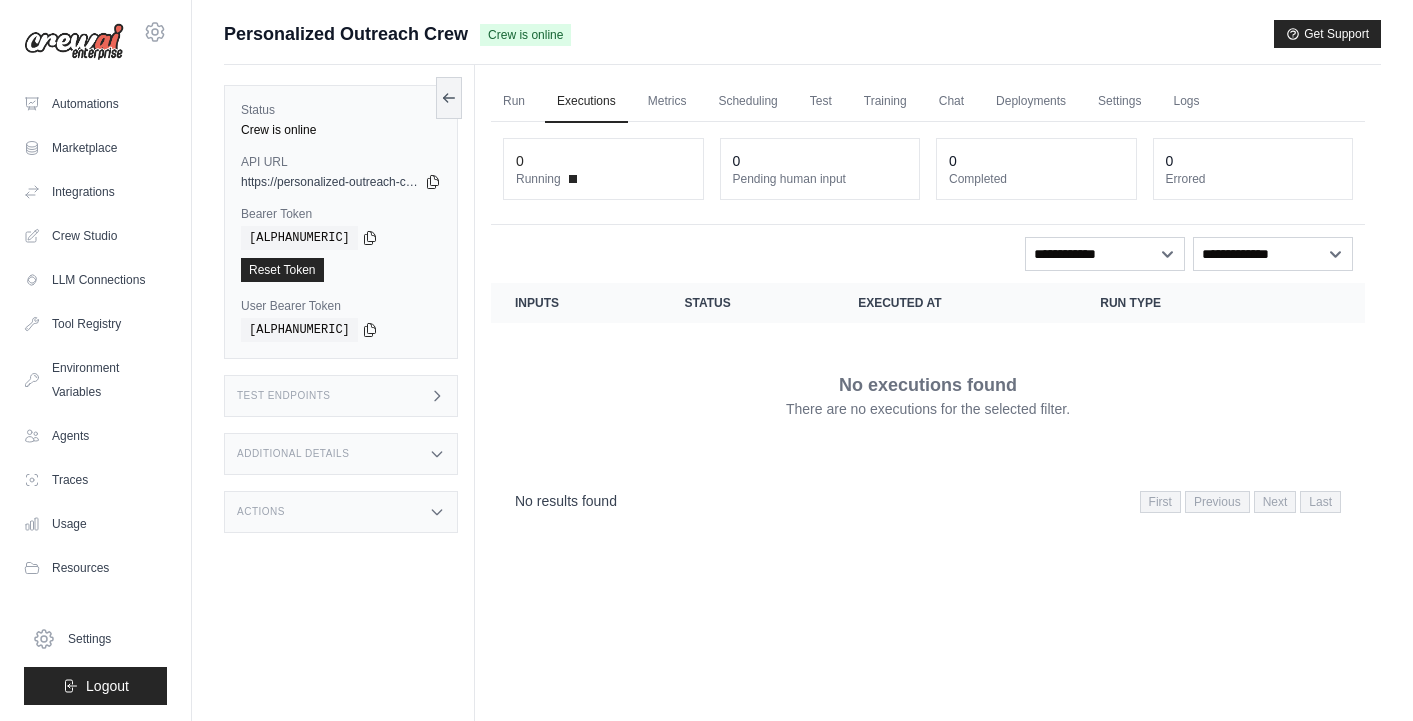 click 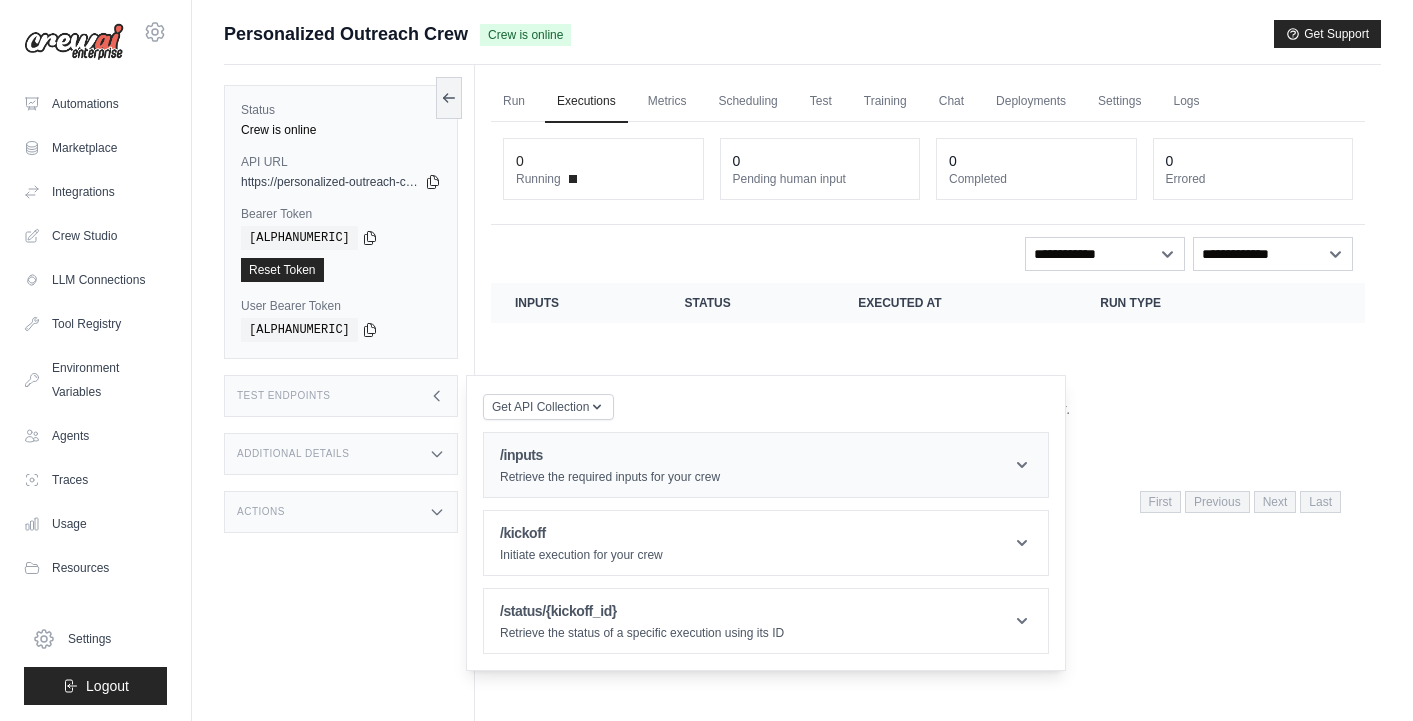 click on "/inputs
Retrieve the required inputs for your crew" at bounding box center [766, 465] 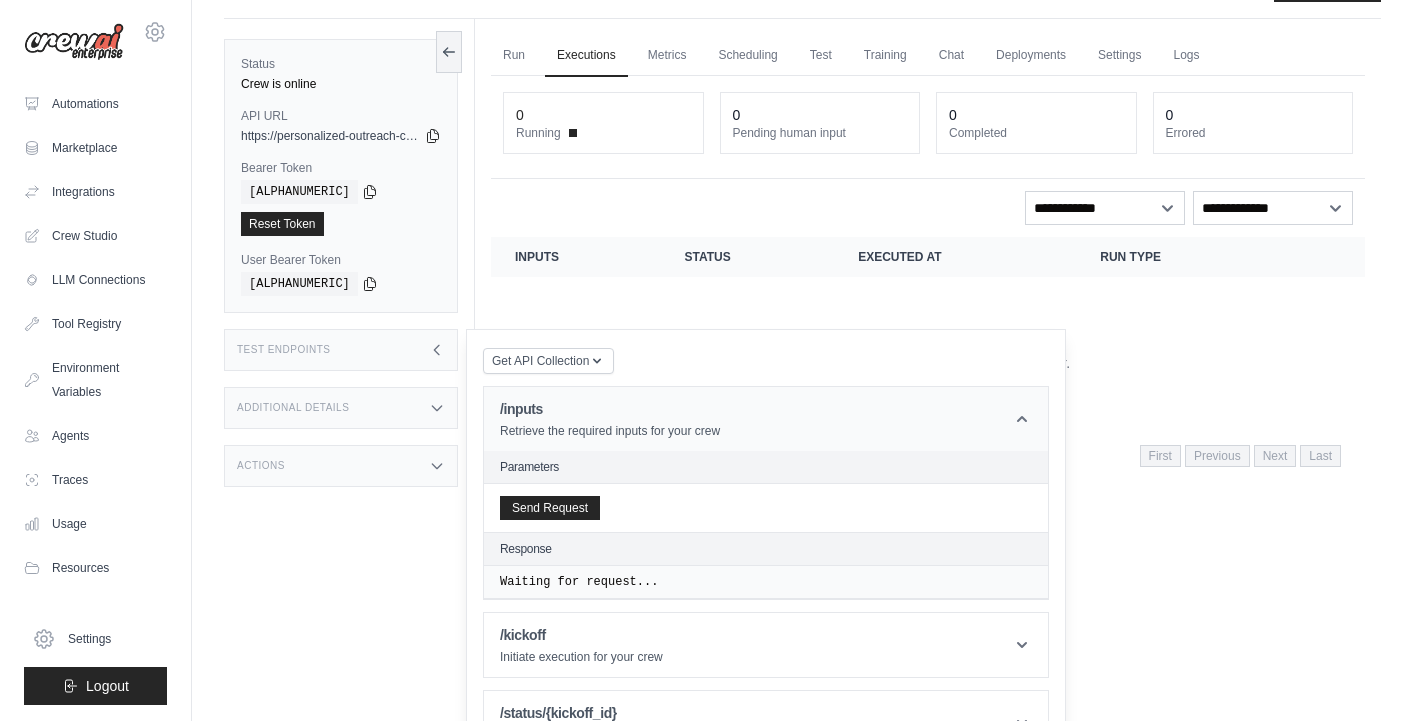 scroll, scrollTop: 99, scrollLeft: 0, axis: vertical 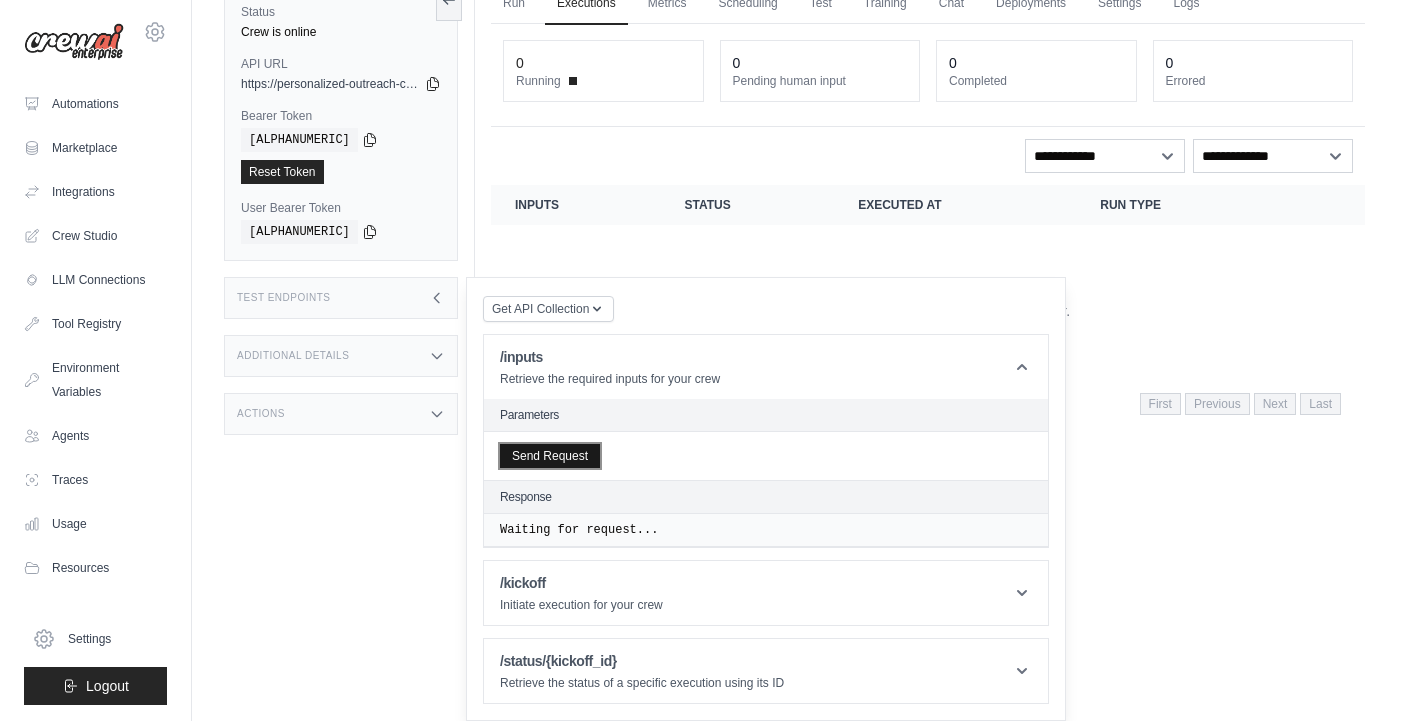 click on "Send Request" at bounding box center (550, 456) 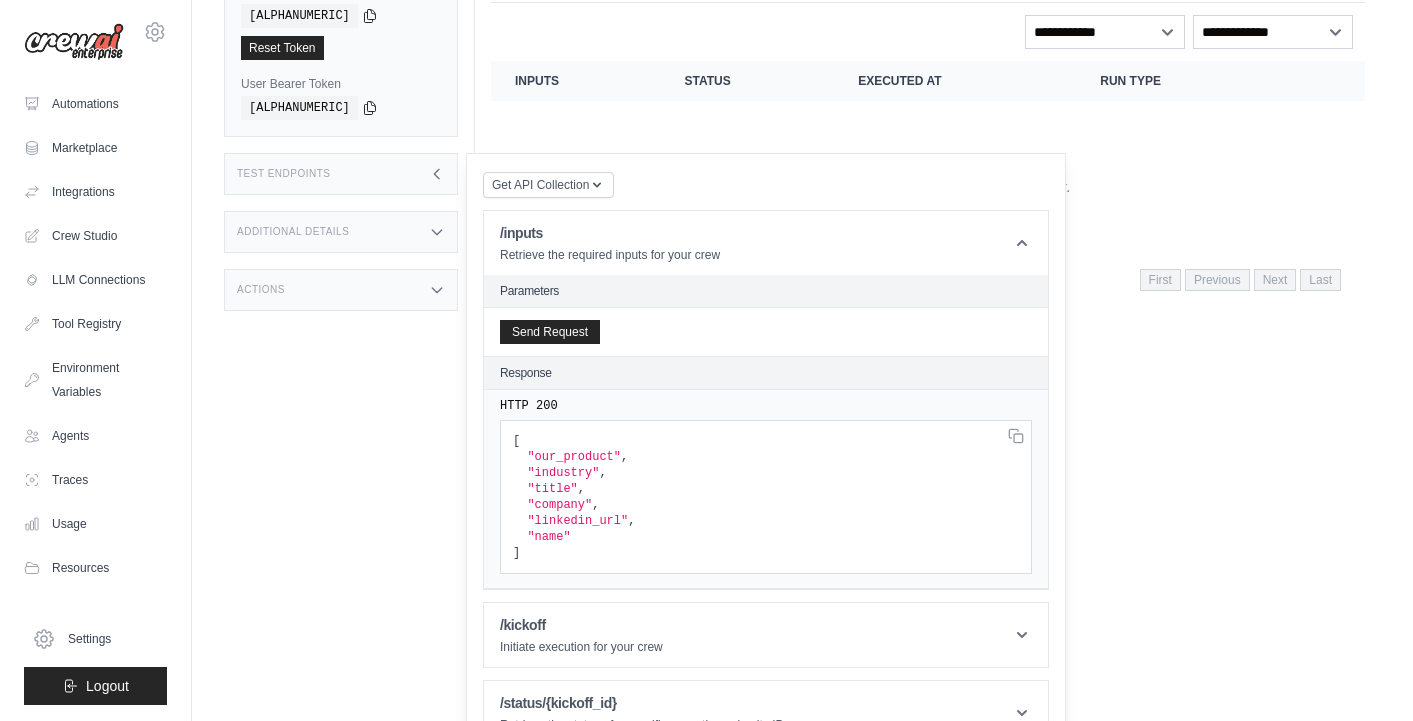 scroll, scrollTop: 228, scrollLeft: 0, axis: vertical 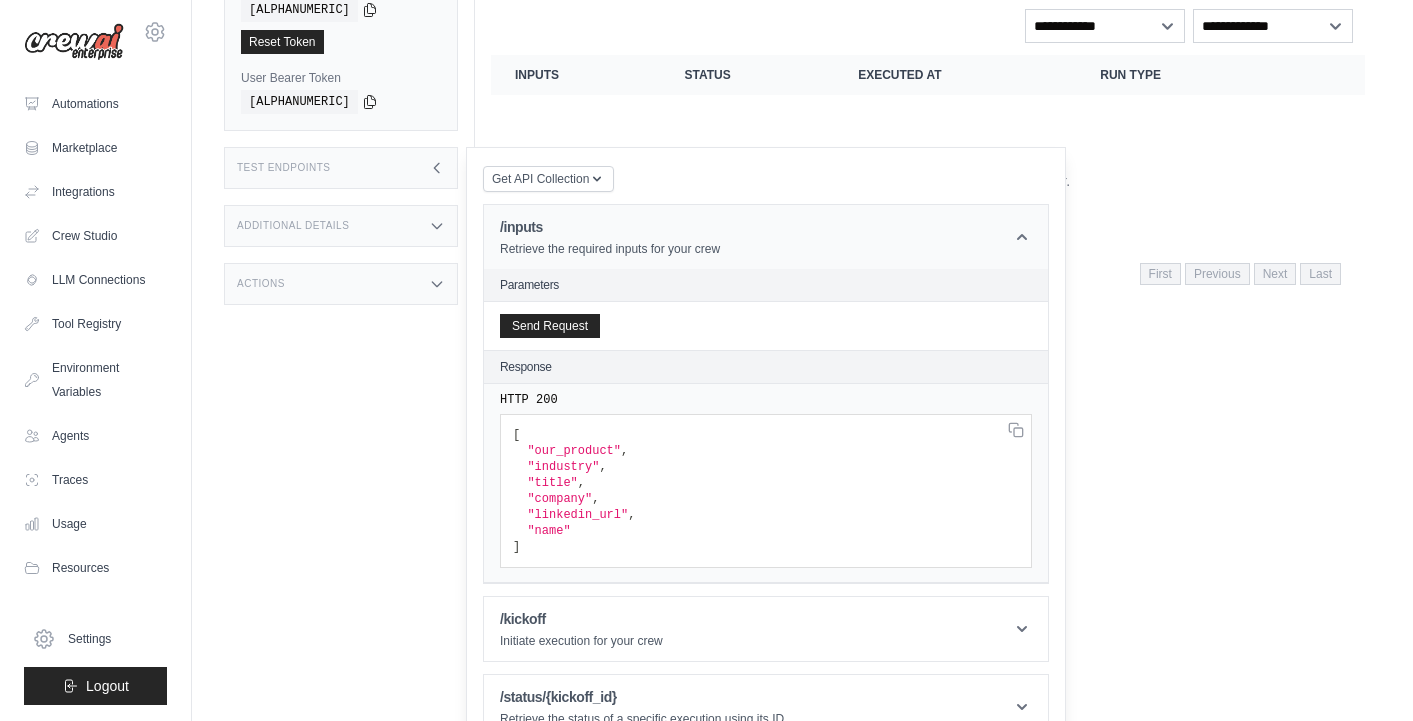 click 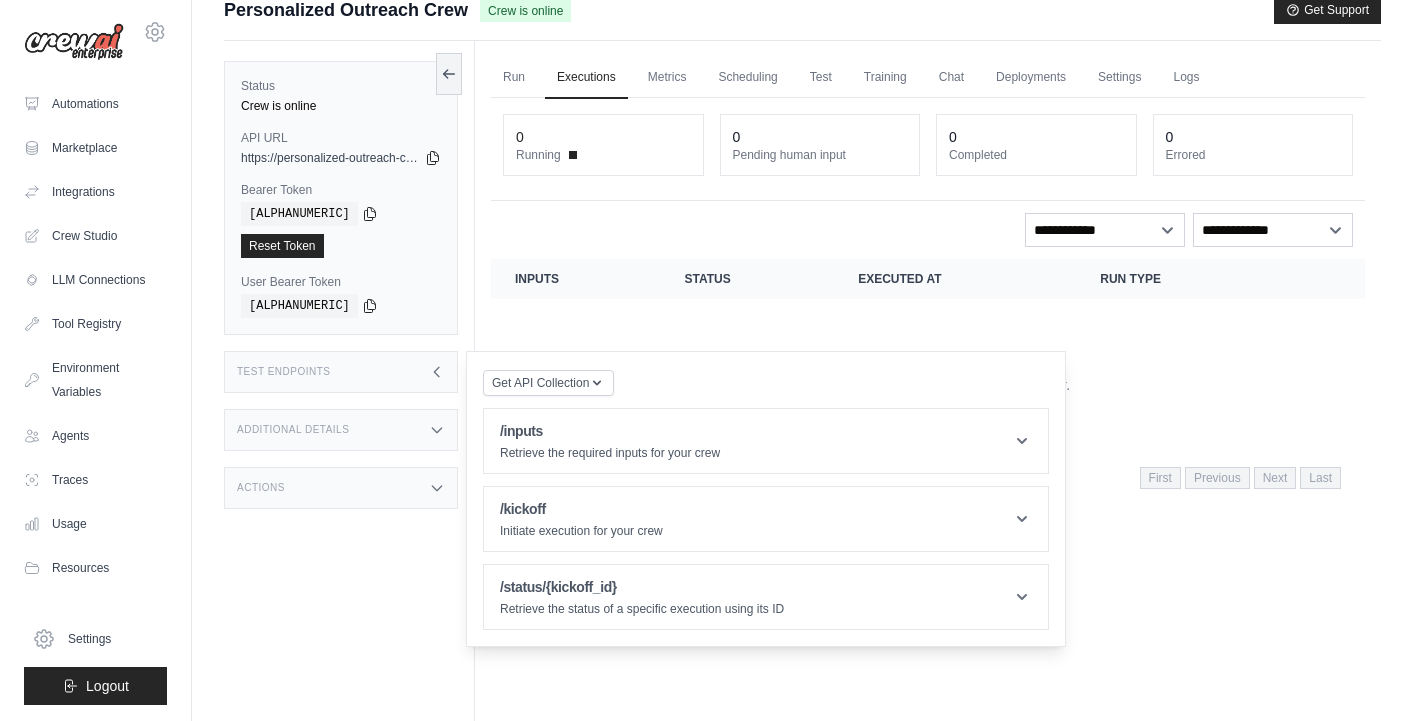 scroll, scrollTop: 0, scrollLeft: 0, axis: both 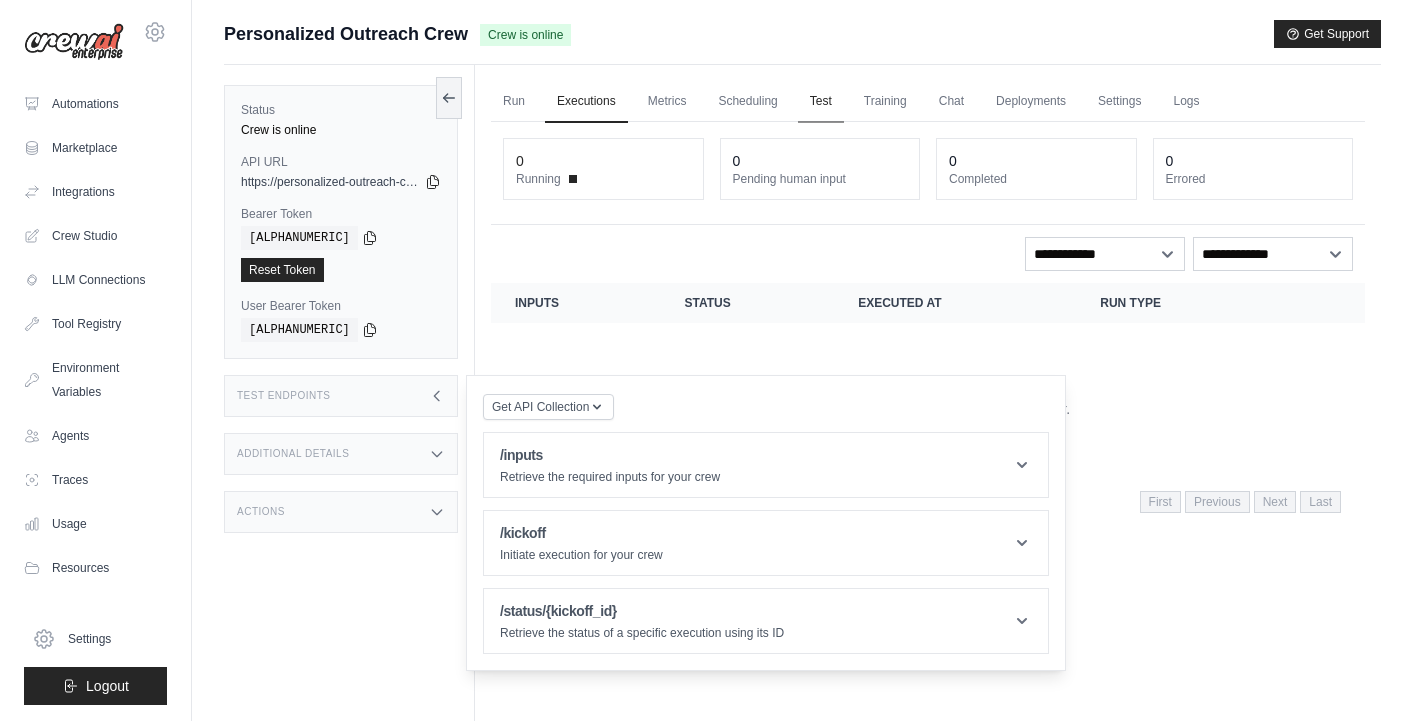 click on "Test" at bounding box center (821, 102) 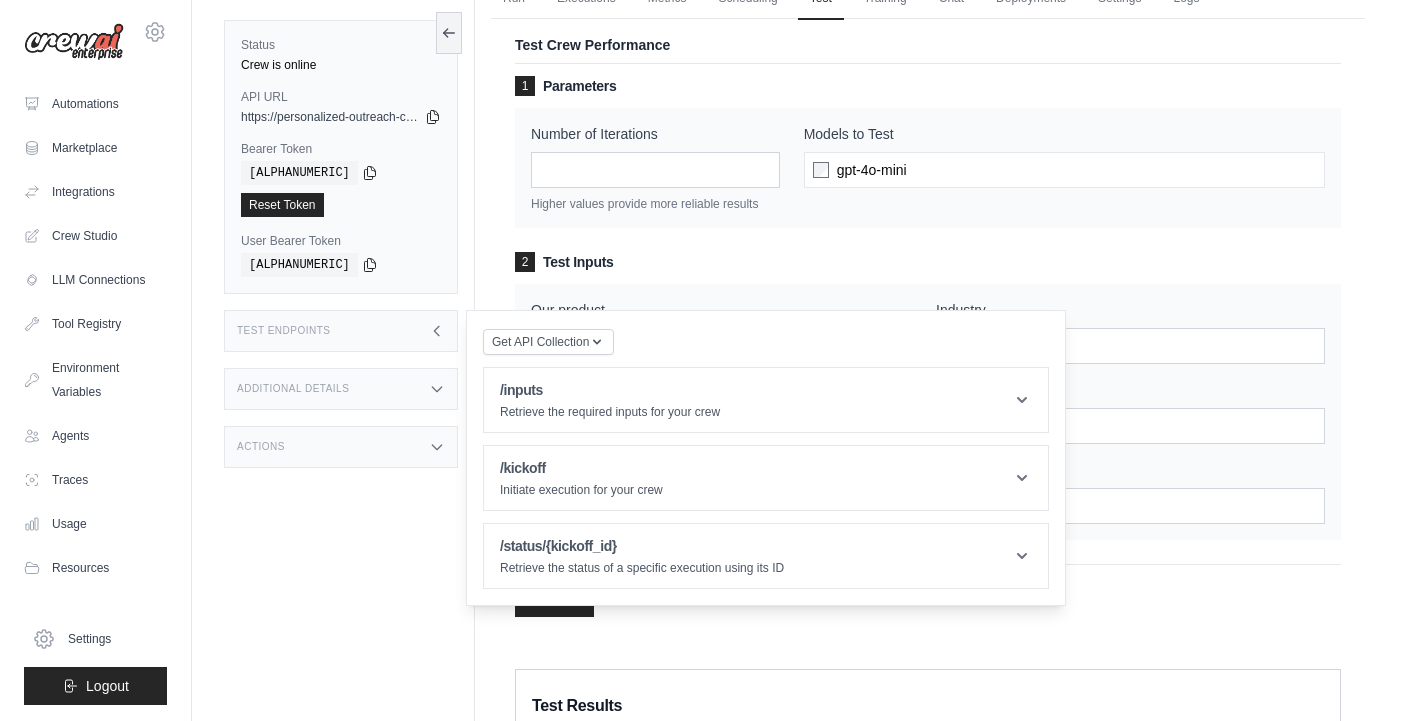 scroll, scrollTop: 105, scrollLeft: 0, axis: vertical 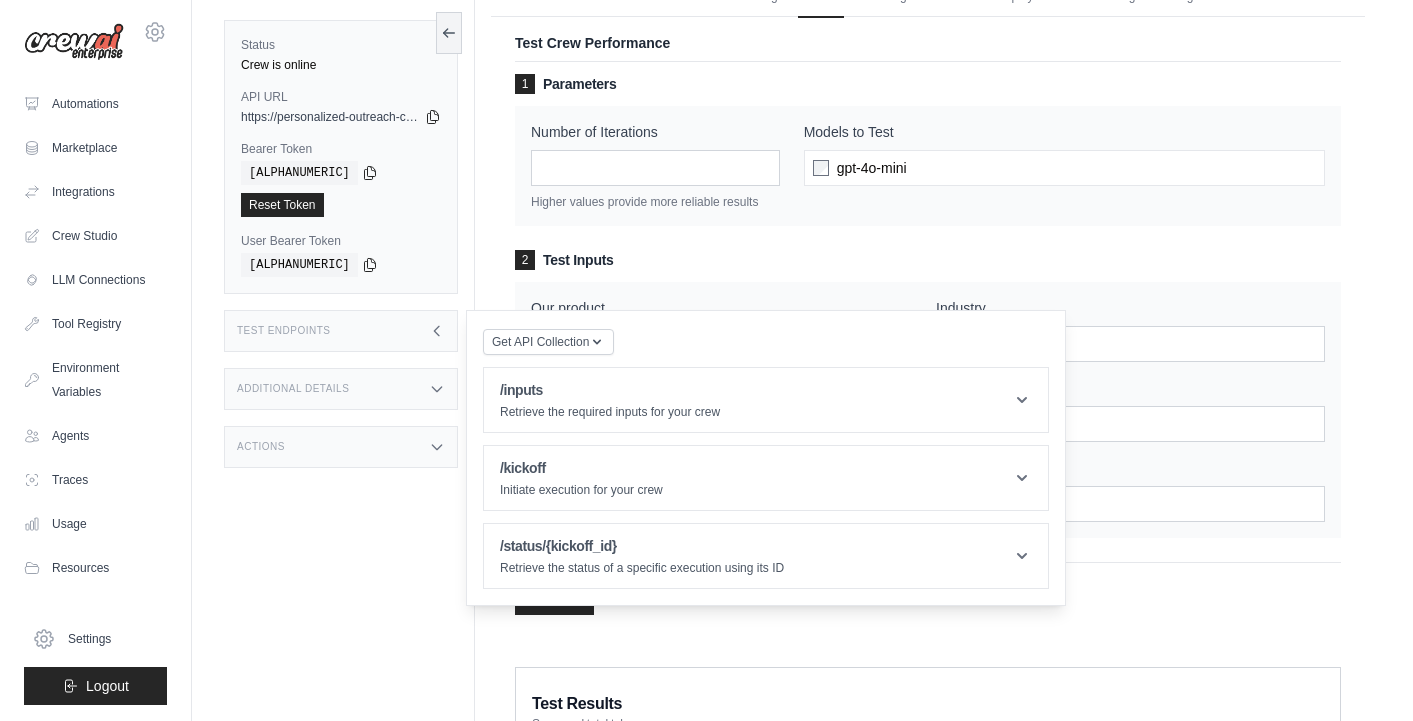 click on "Test Endpoints" at bounding box center (341, 331) 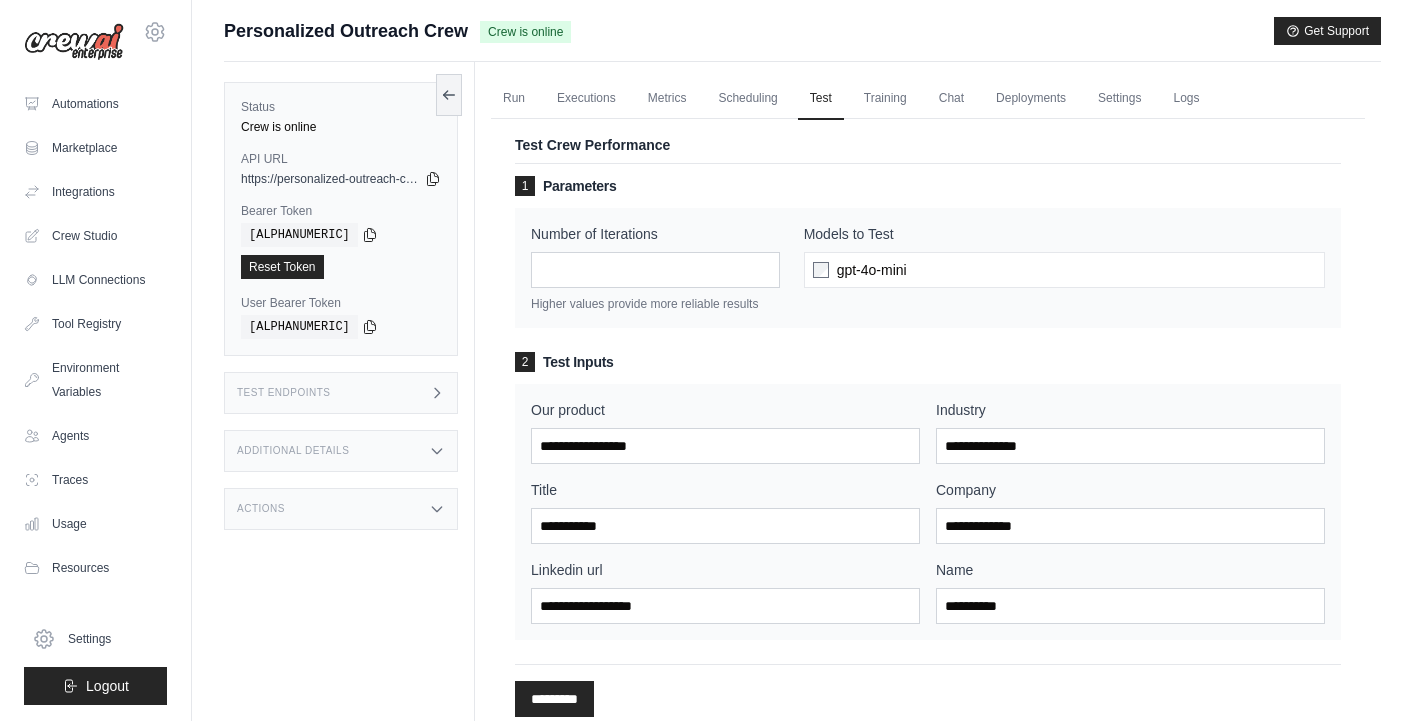 scroll, scrollTop: 0, scrollLeft: 0, axis: both 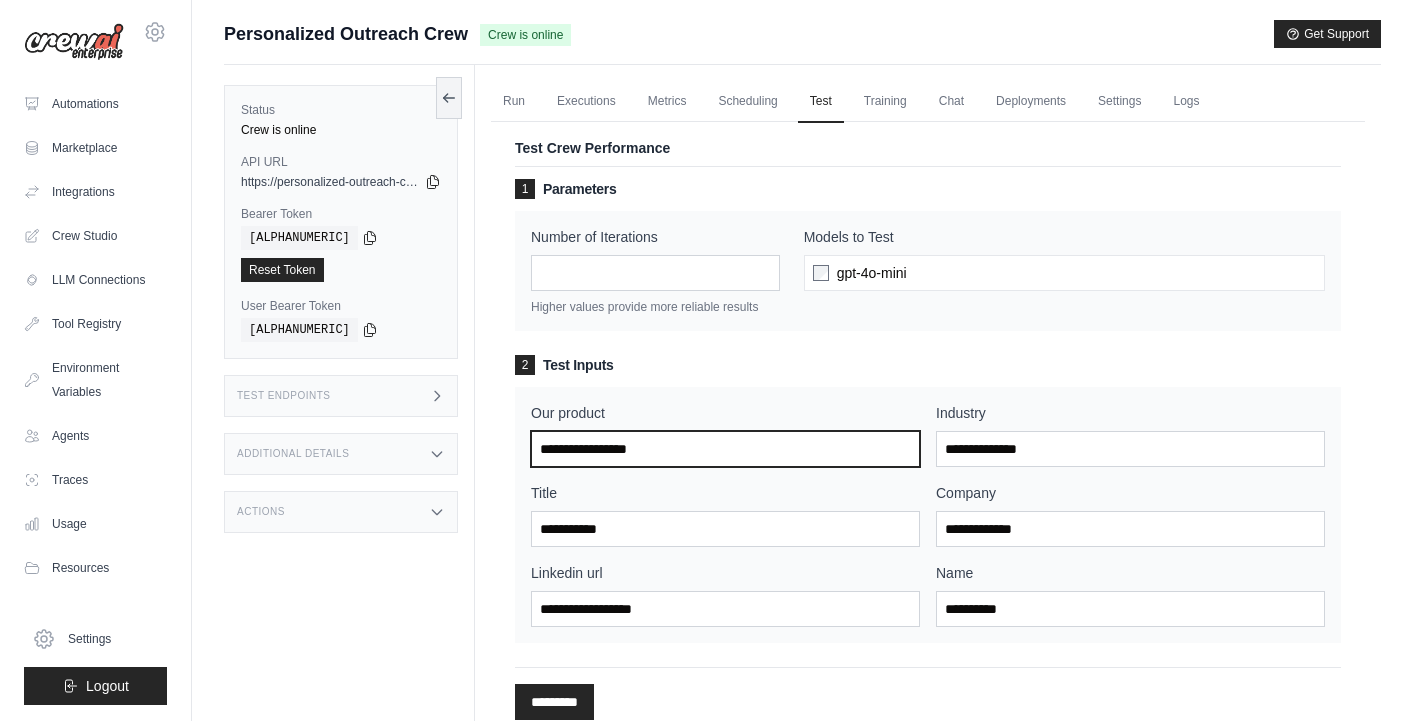 click on "Our product" at bounding box center [725, 449] 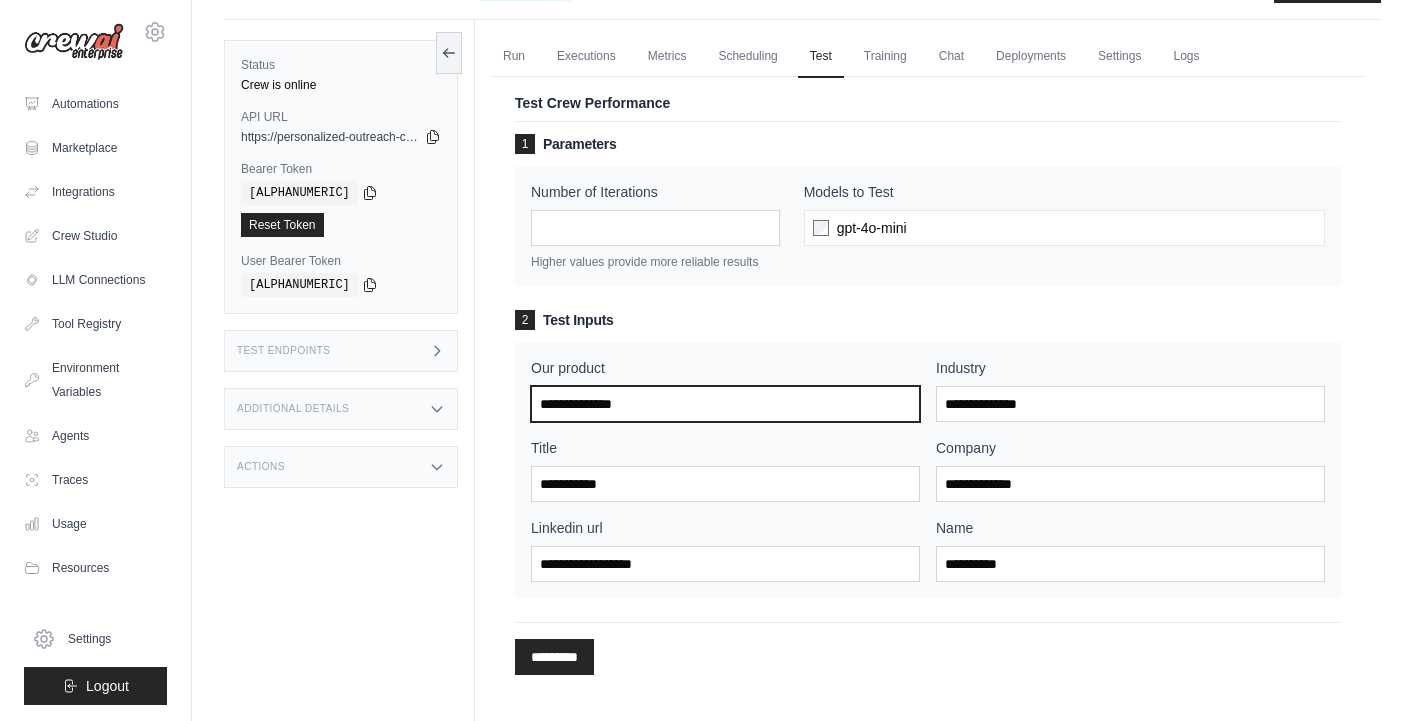 scroll, scrollTop: 51, scrollLeft: 0, axis: vertical 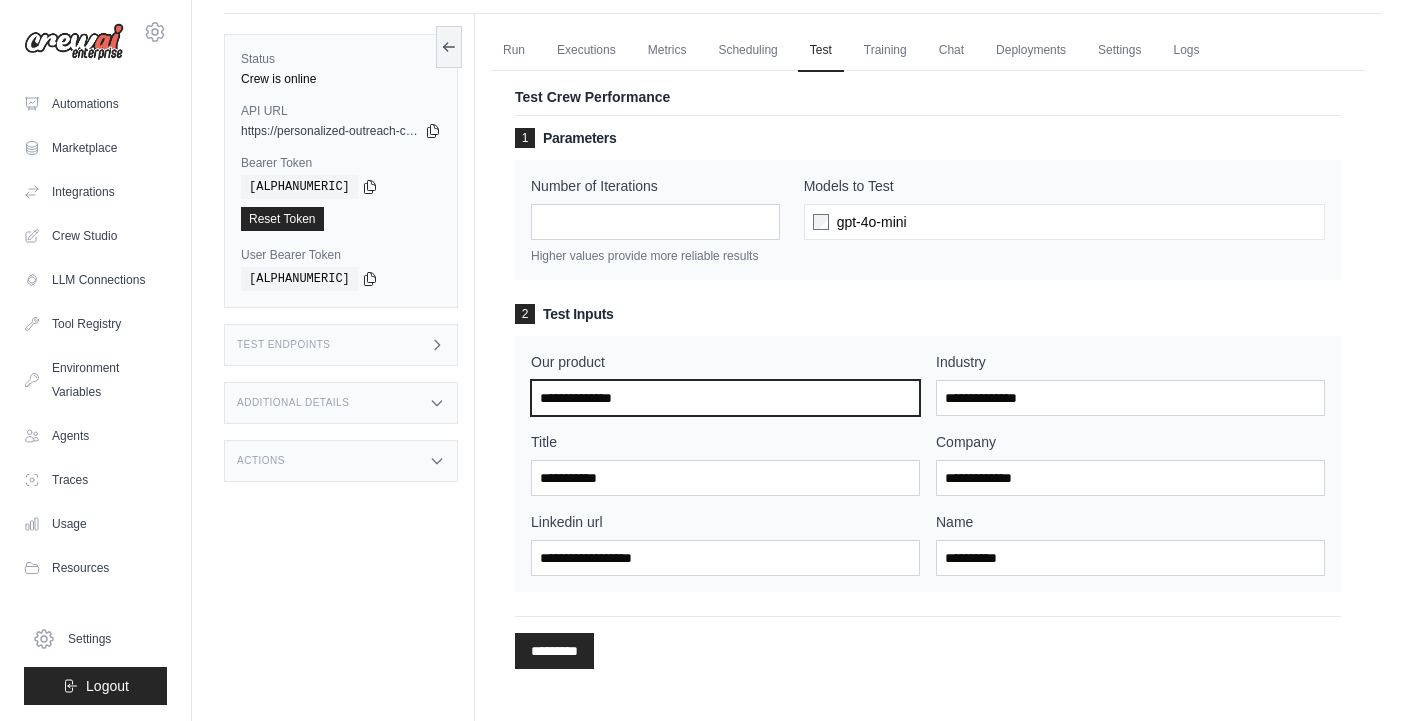 type on "**********" 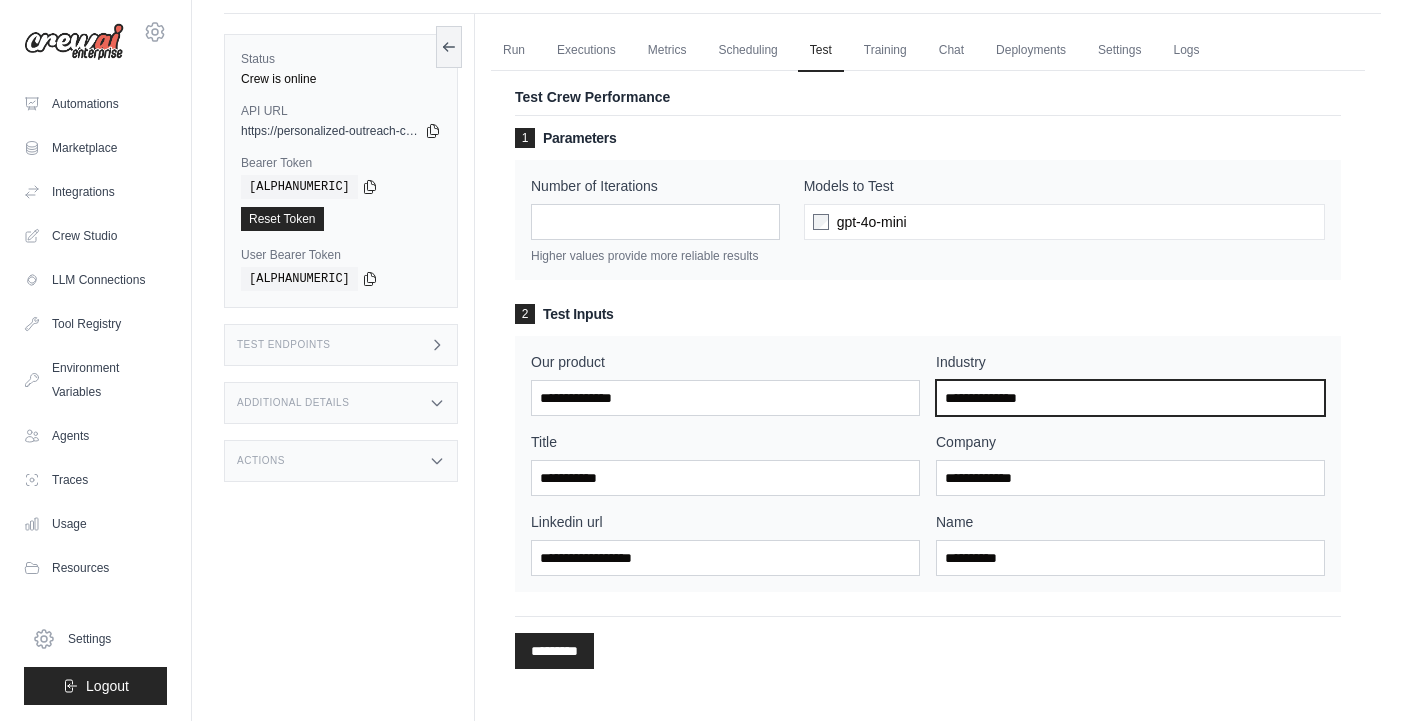 click on "Industry" at bounding box center [1130, 398] 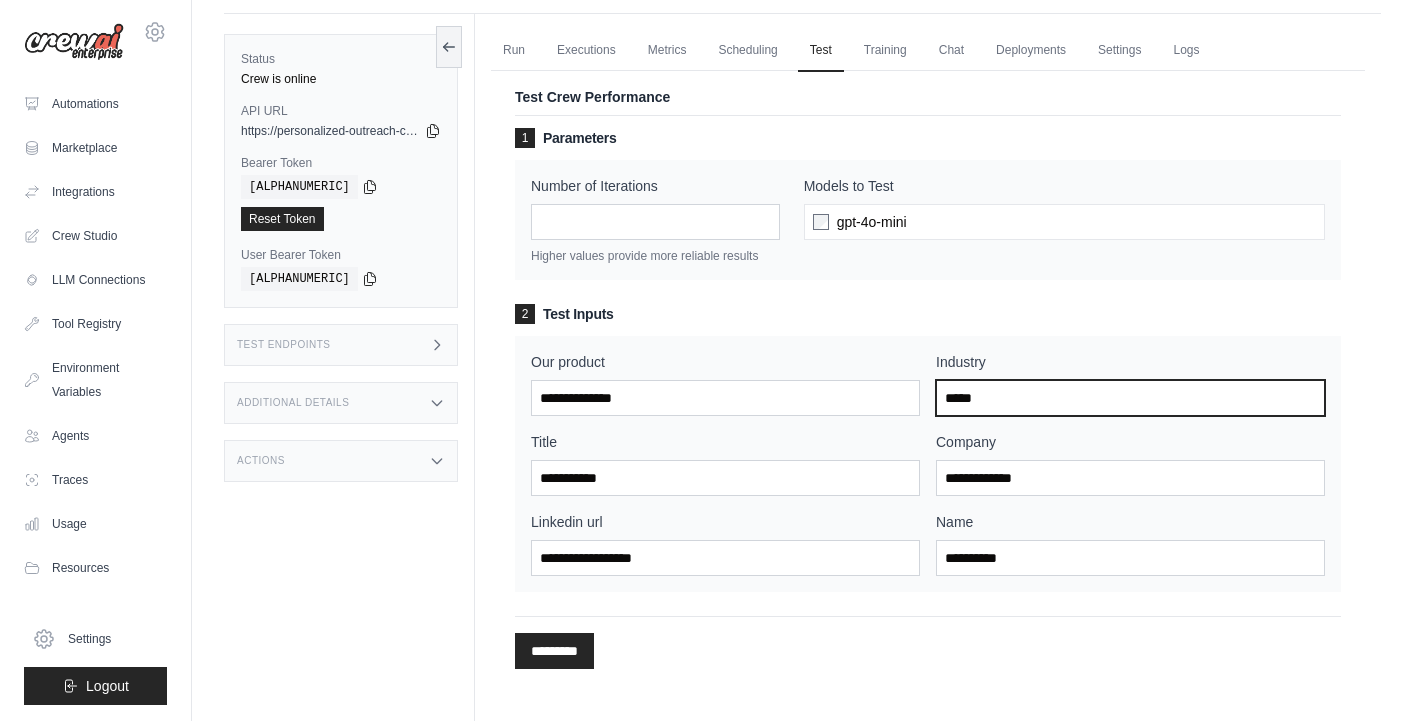 click on "*****" at bounding box center [1130, 398] 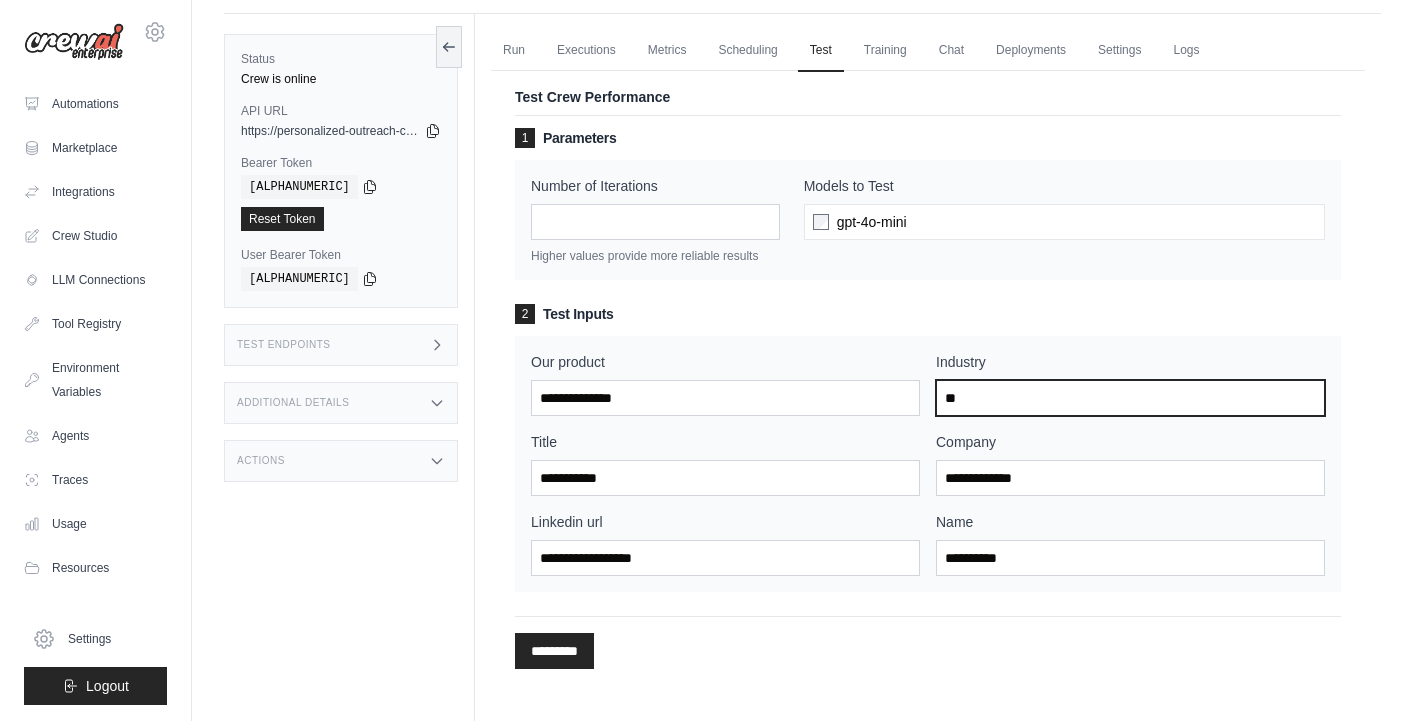 type on "*" 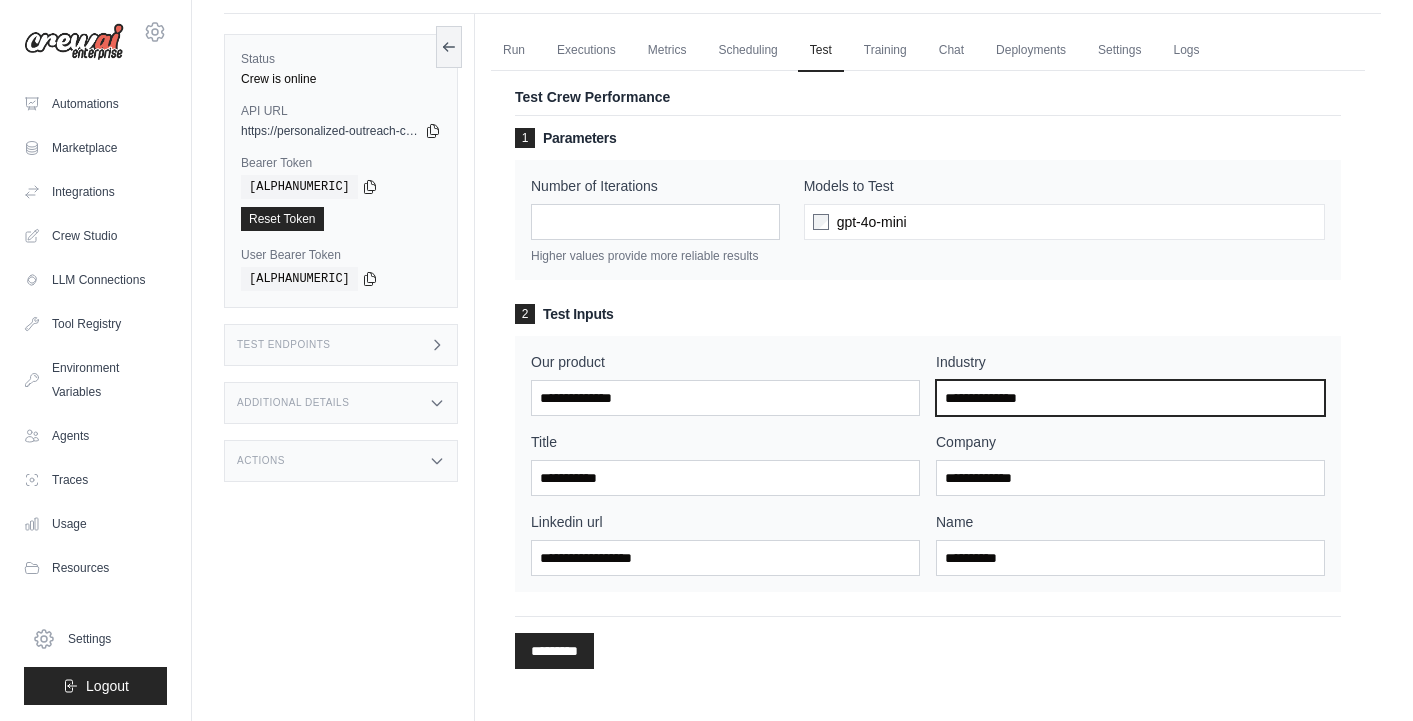 type on "*" 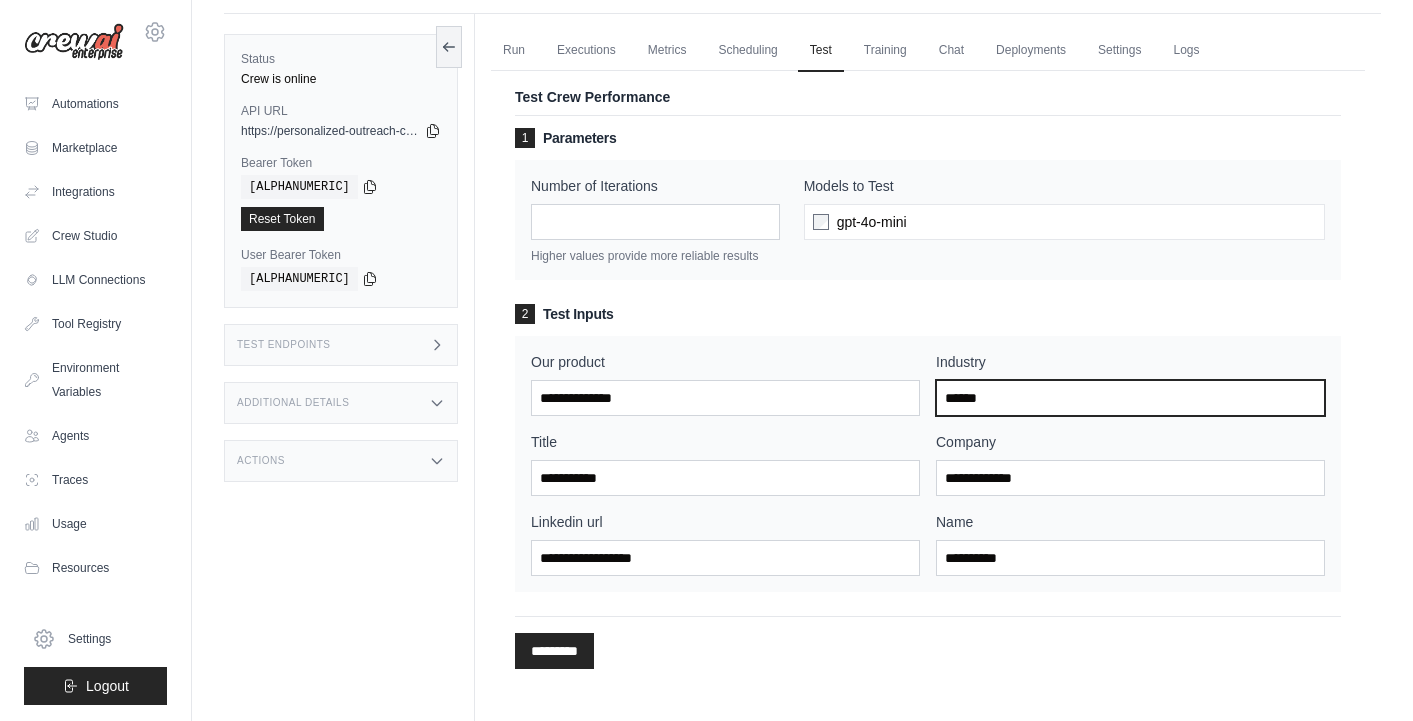 type on "******" 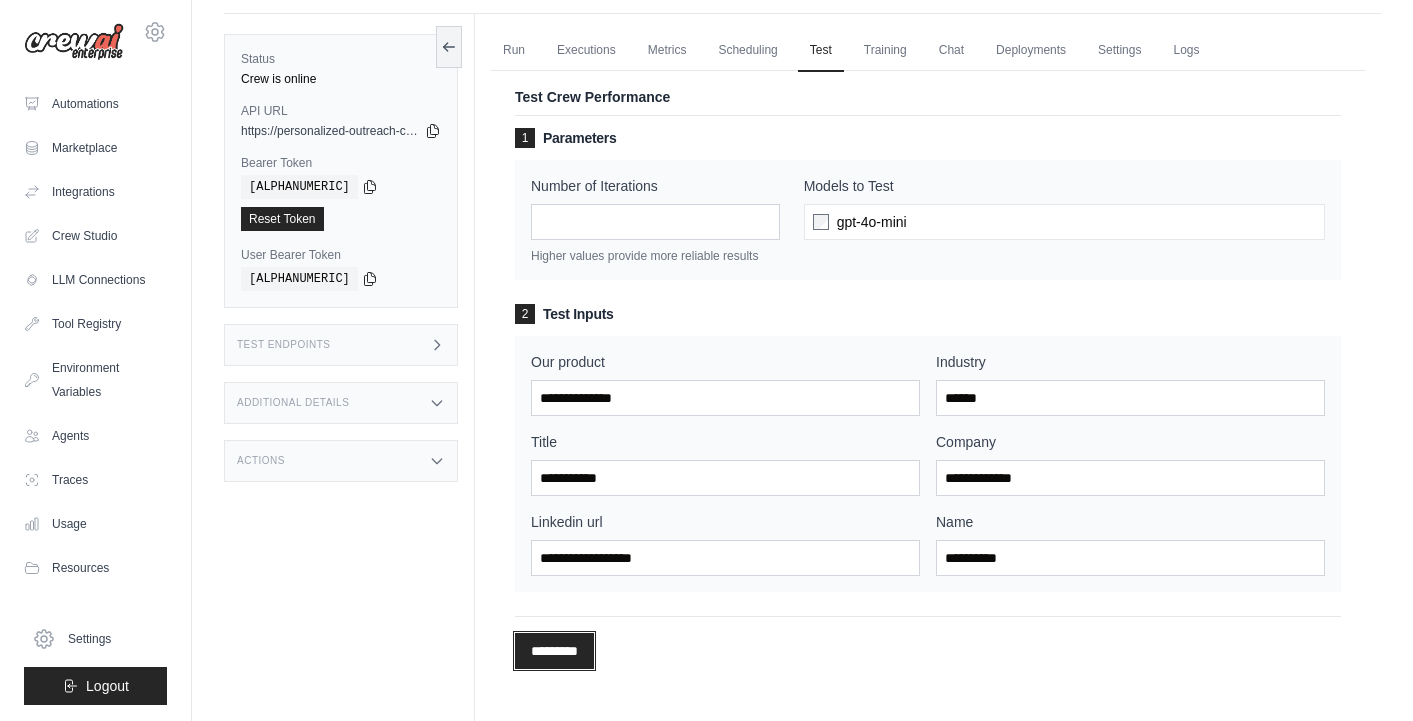 click on "*********" at bounding box center (554, 651) 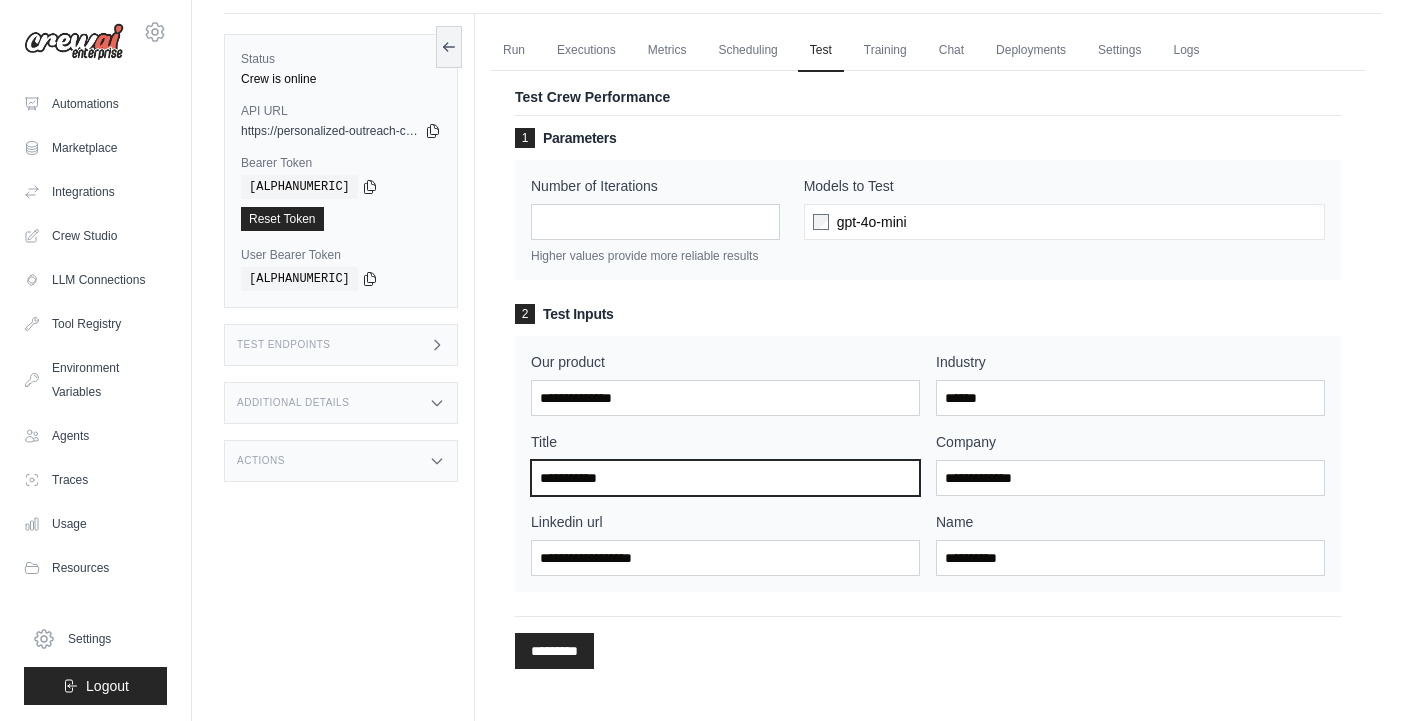 click on "Title" at bounding box center (725, 478) 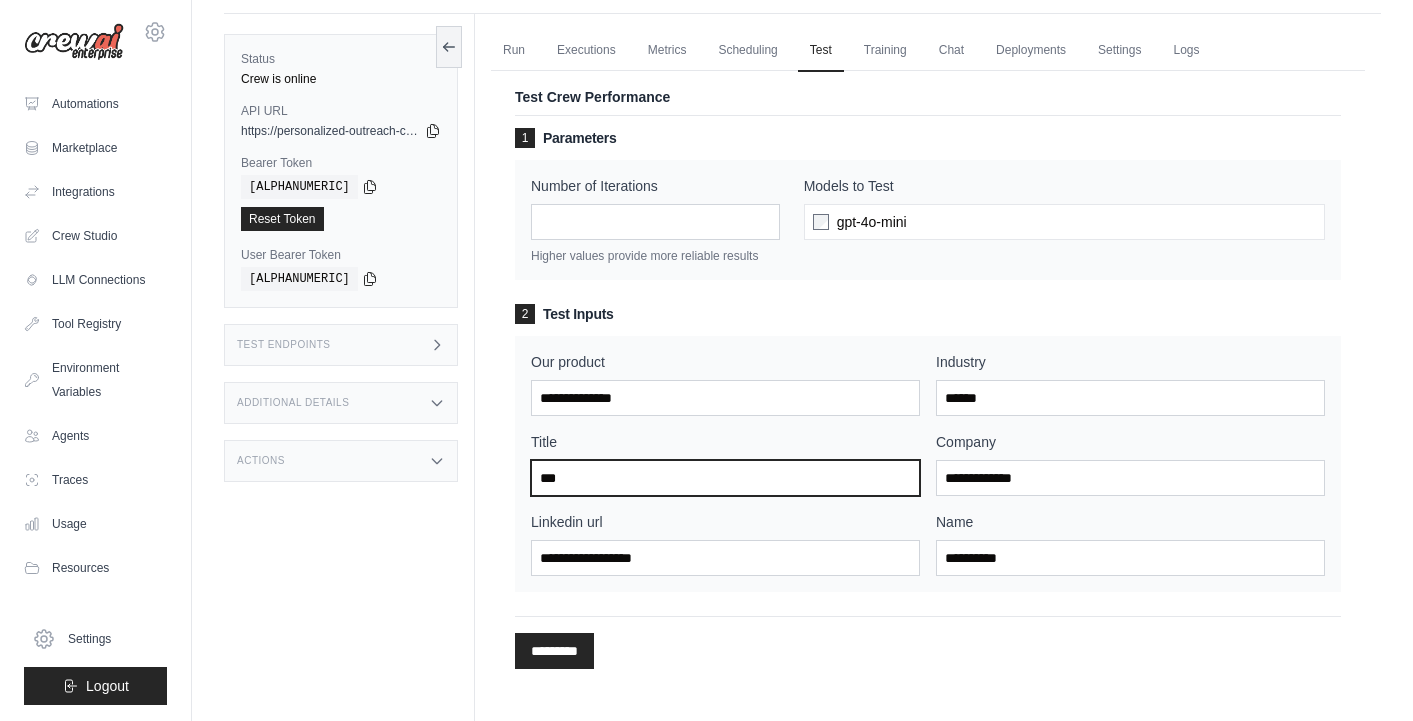 type on "***" 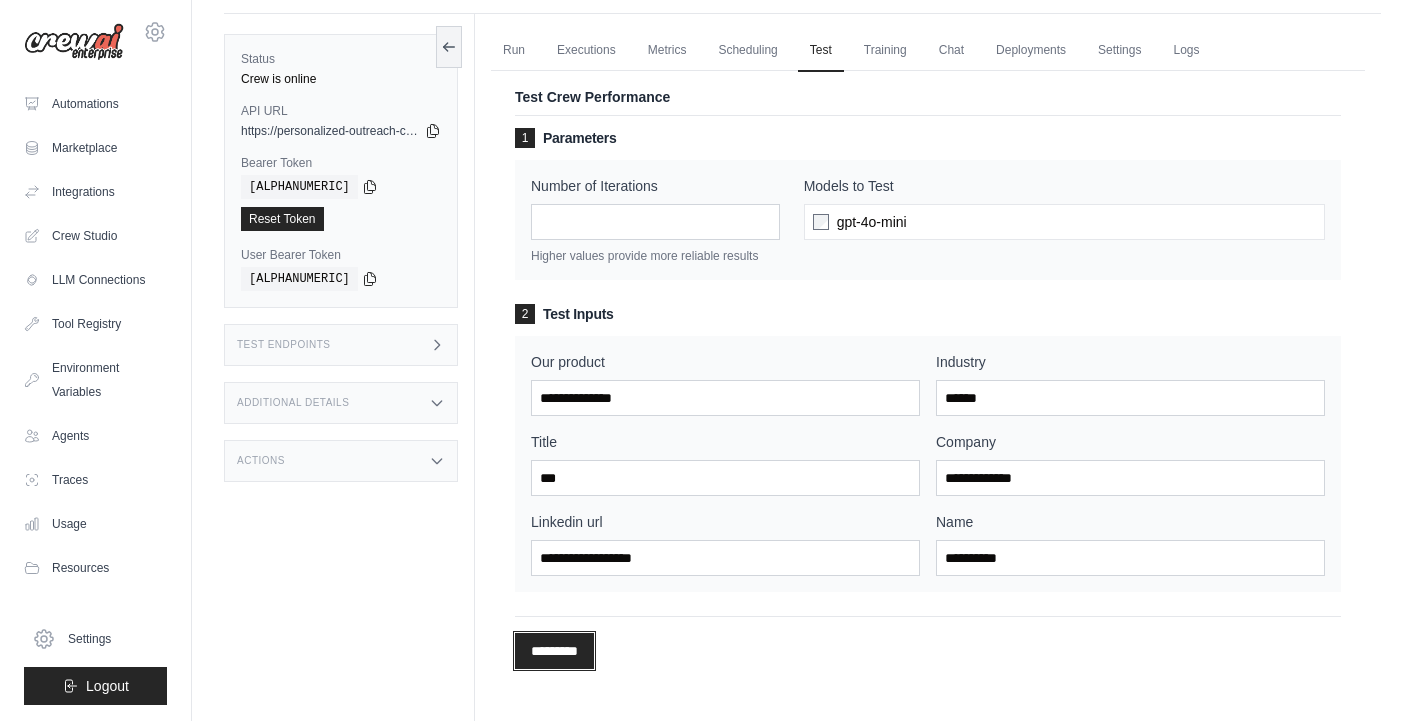 click on "*********" at bounding box center [554, 651] 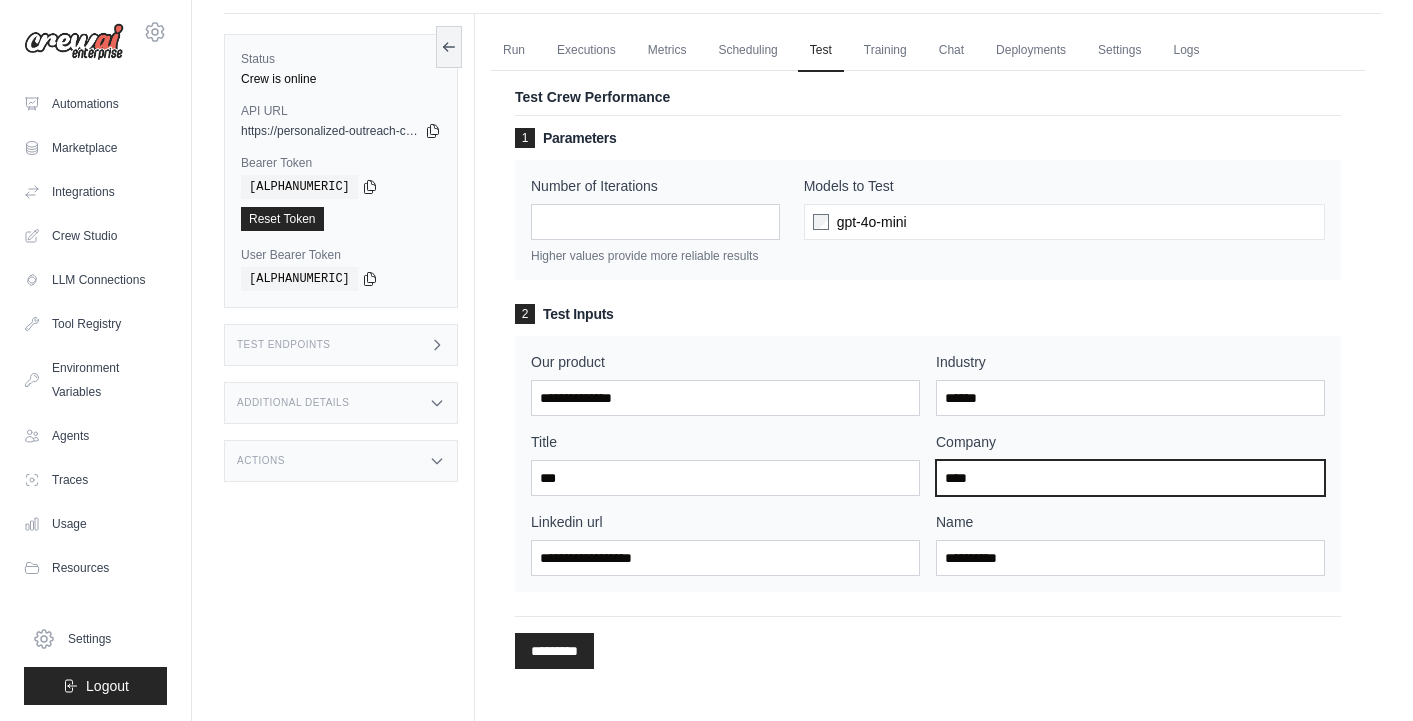 type on "****" 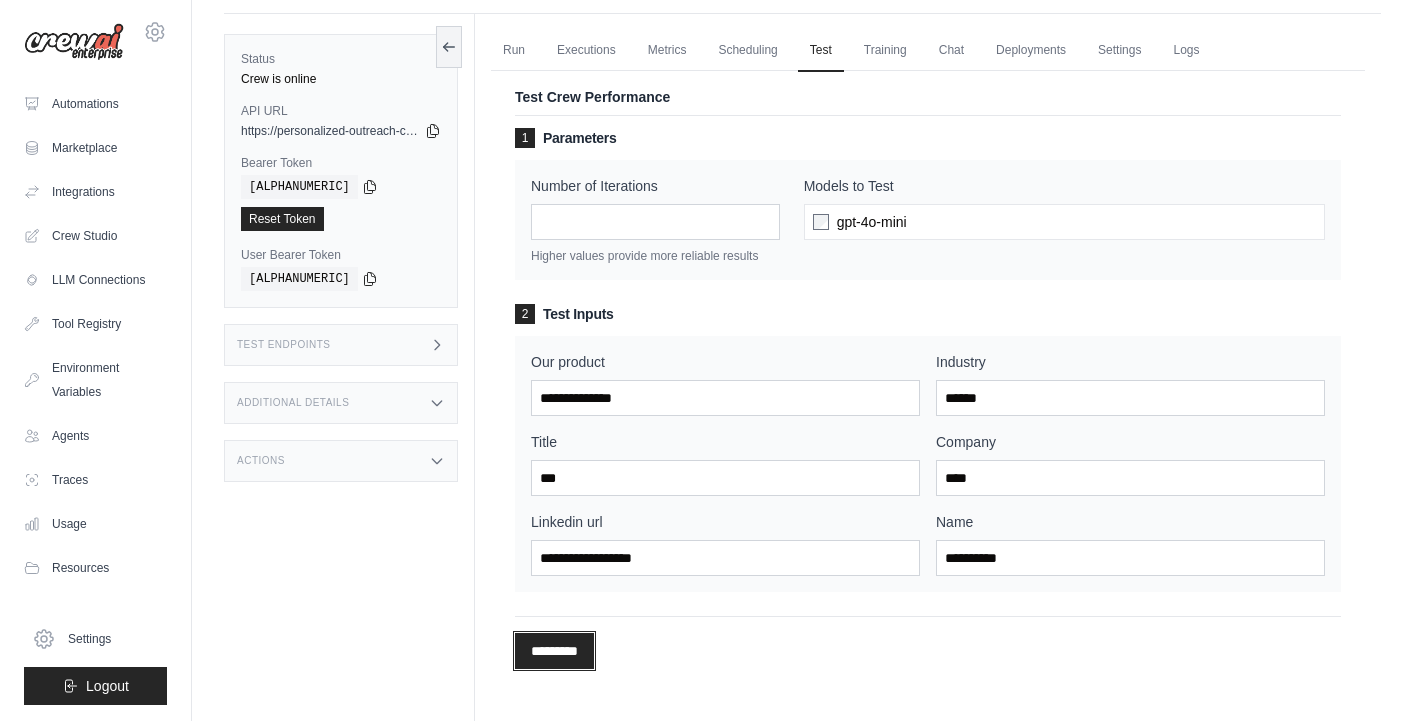 click on "*********" at bounding box center (554, 651) 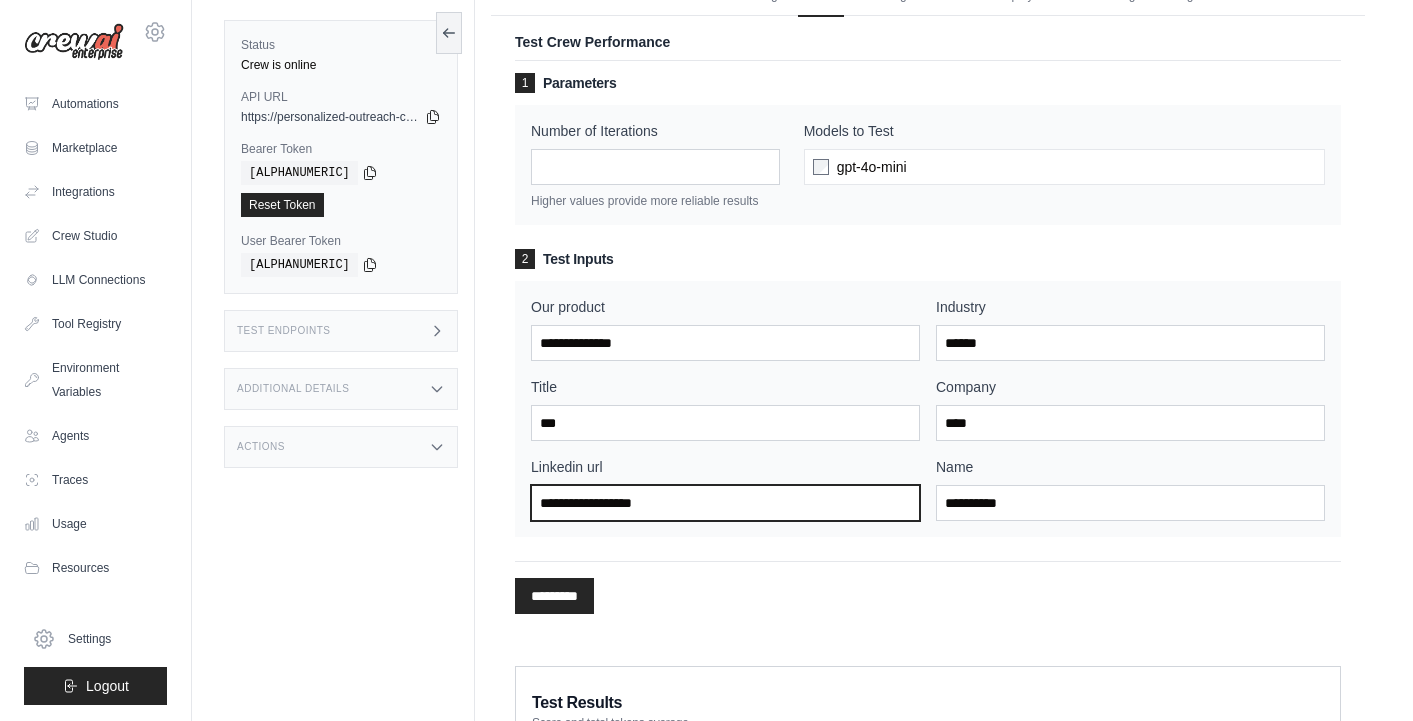 scroll, scrollTop: 0, scrollLeft: 0, axis: both 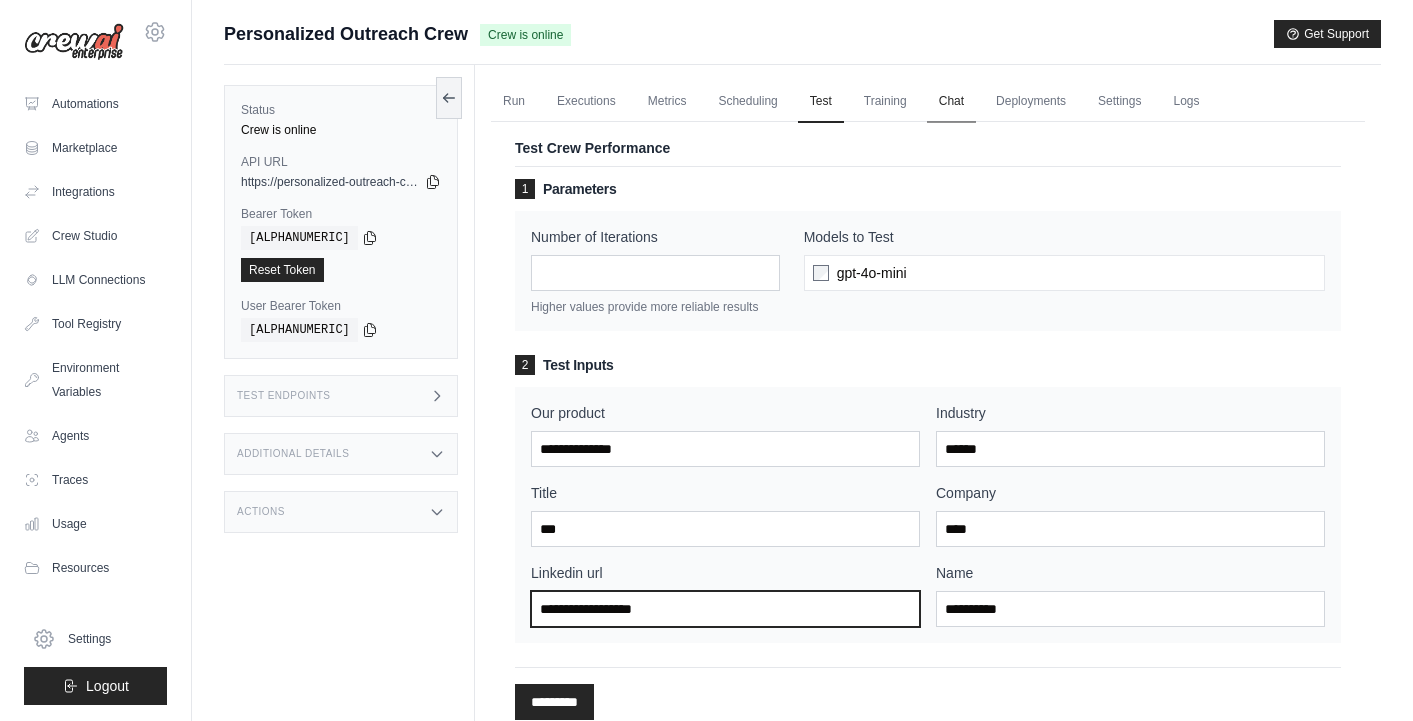 click on "Chat" at bounding box center (951, 102) 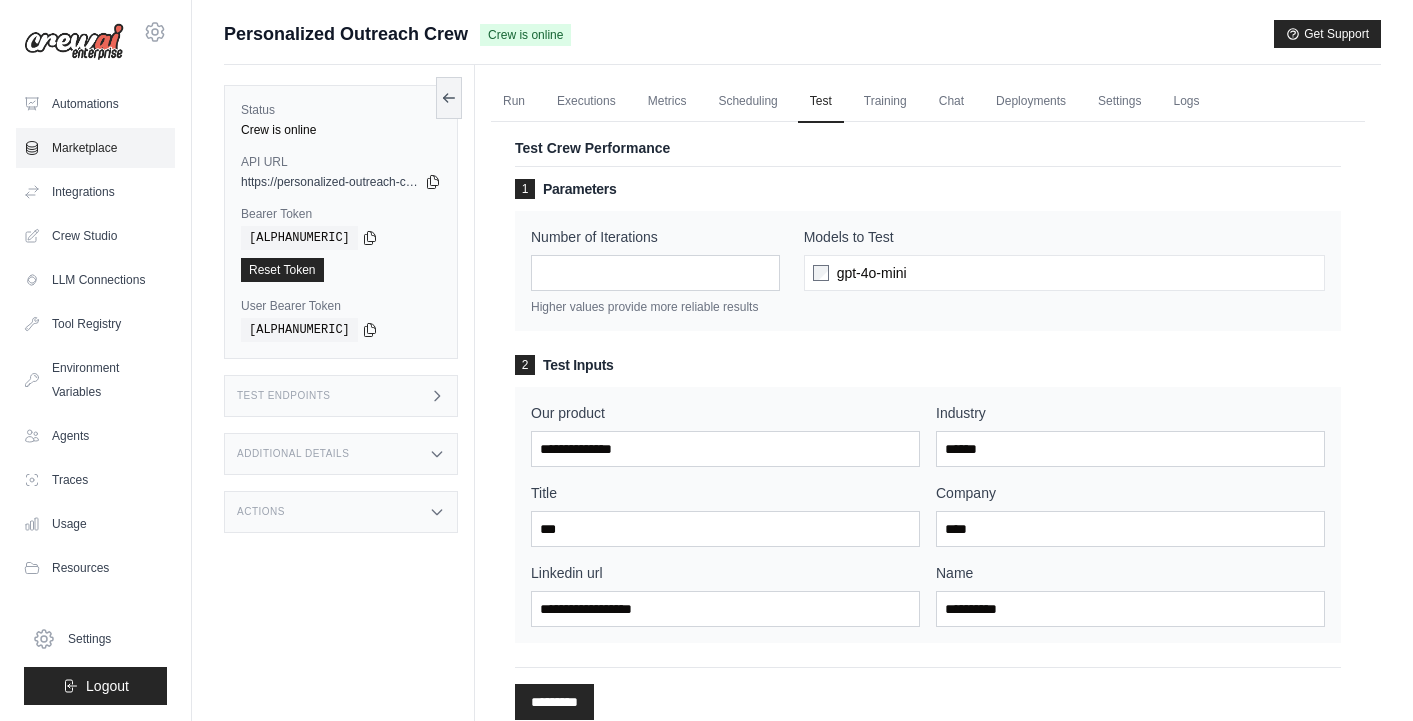 click on "Marketplace" at bounding box center (95, 148) 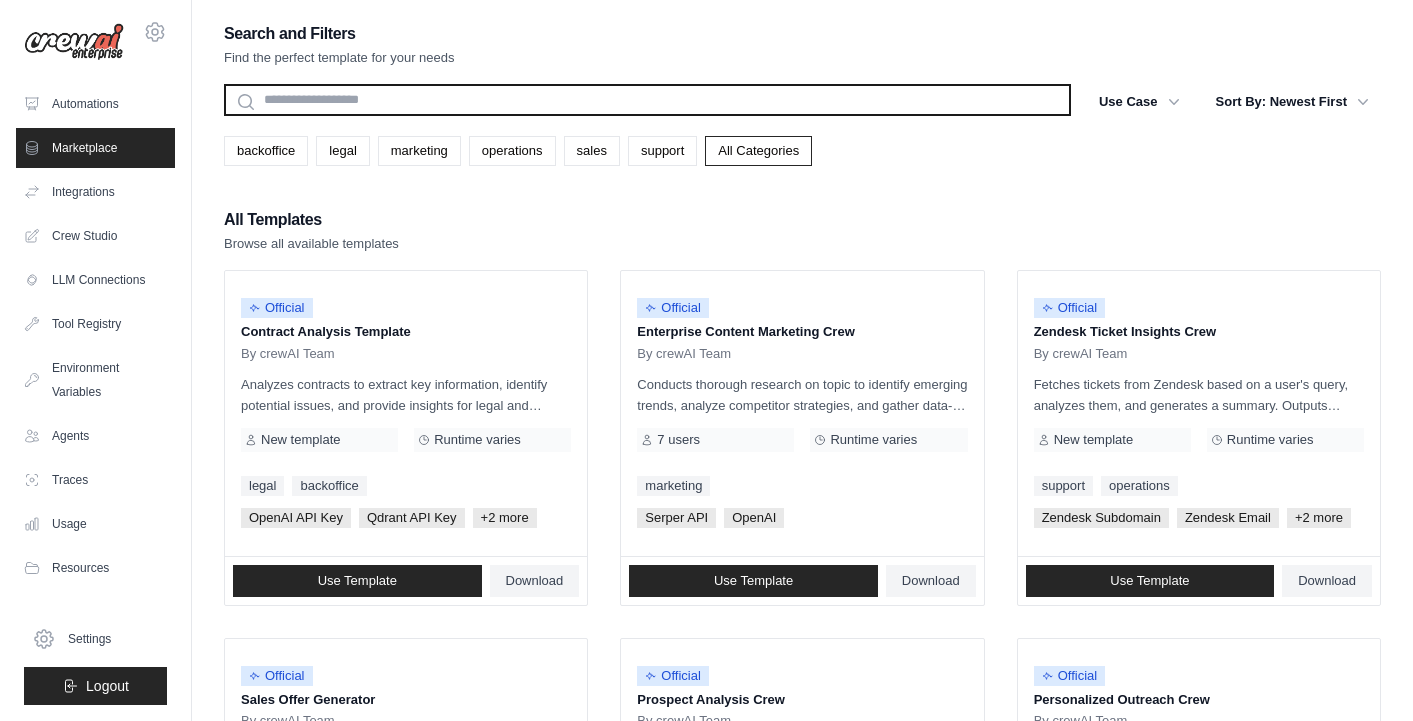 click at bounding box center [647, 100] 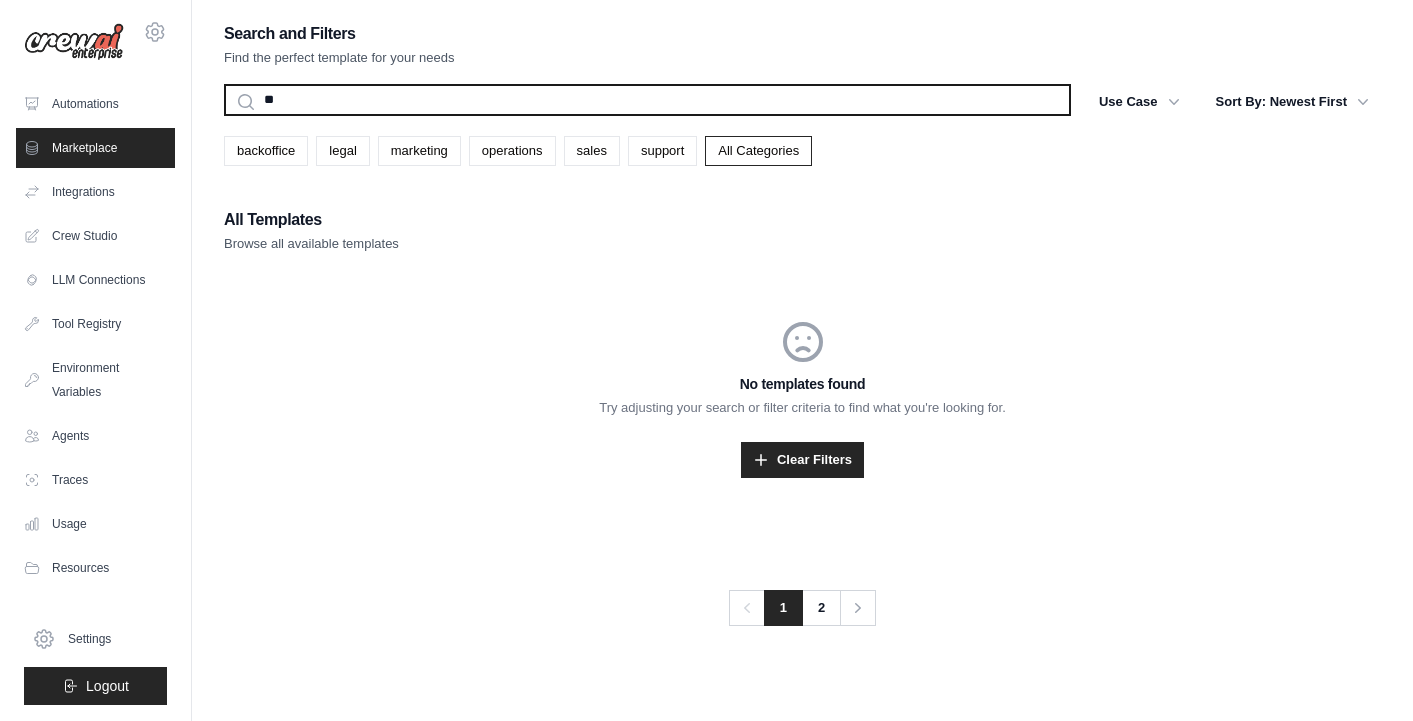 type on "*" 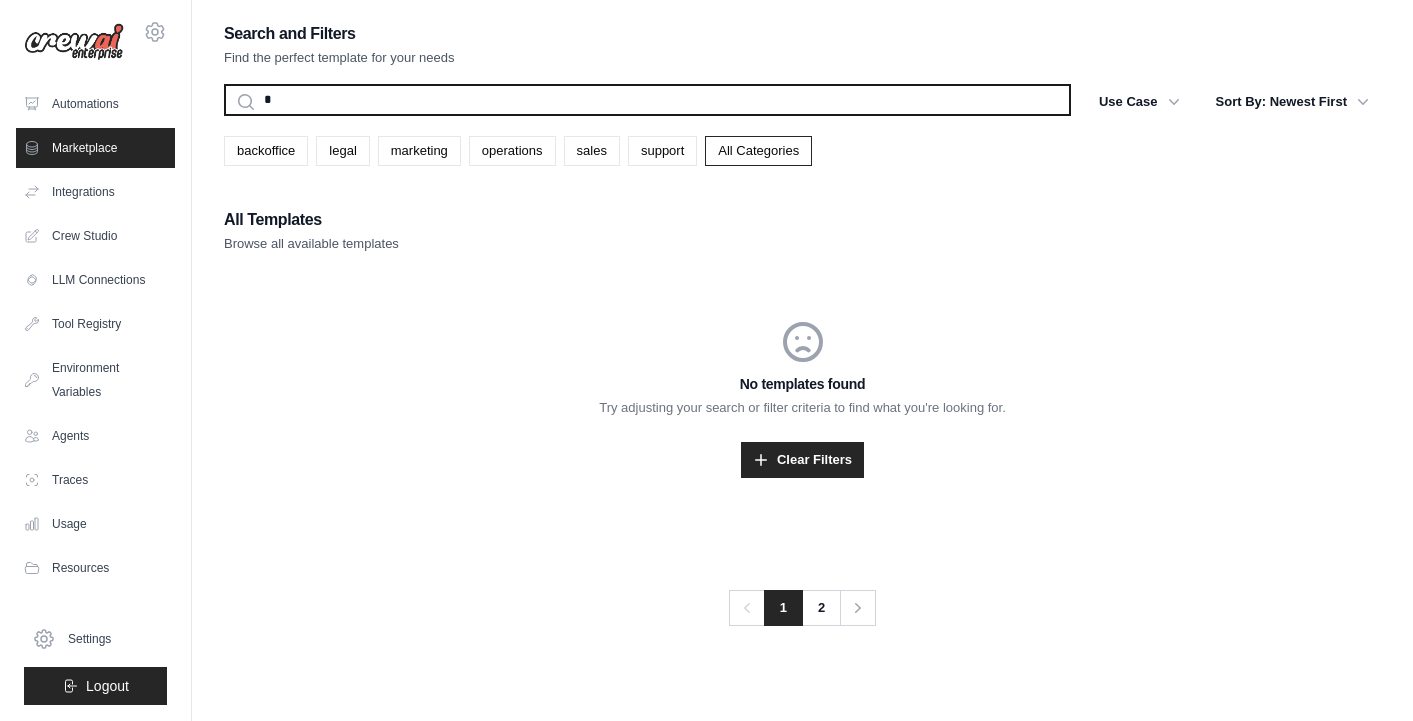 type 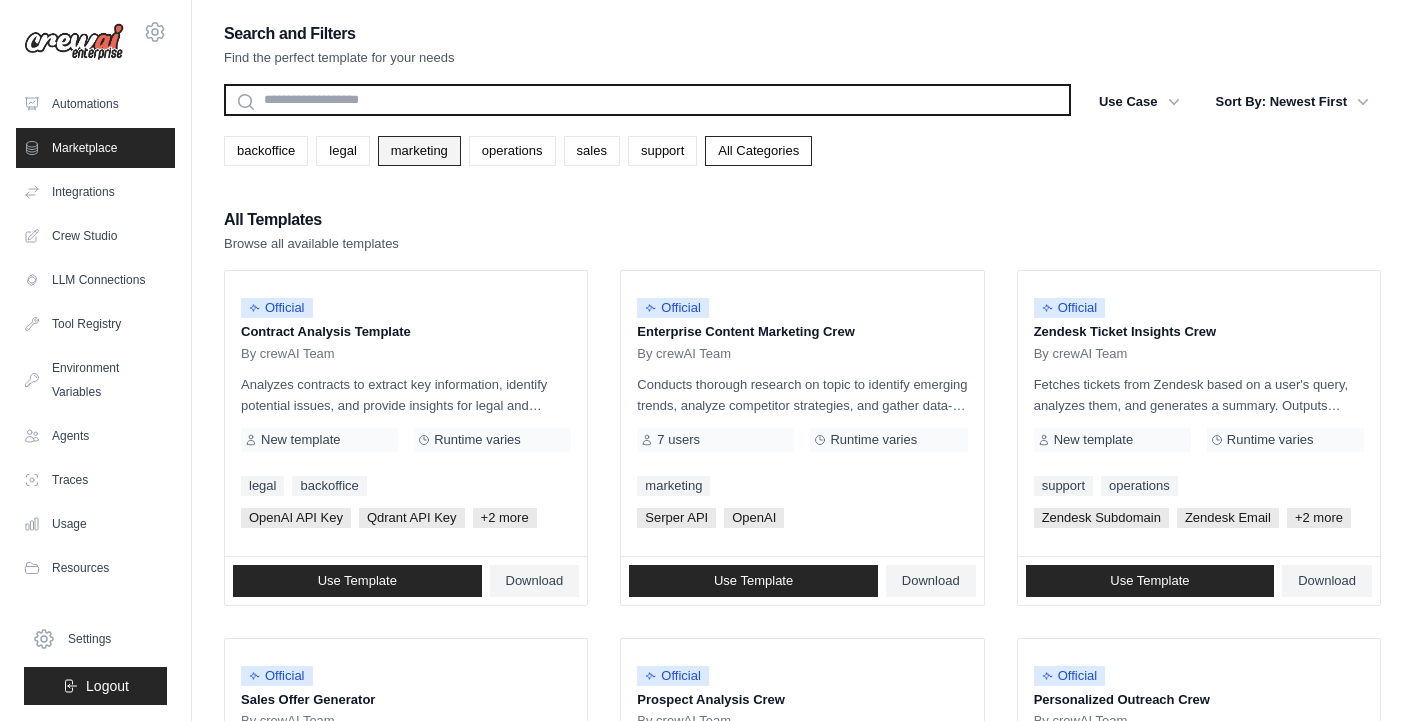 click on "marketing" at bounding box center (419, 151) 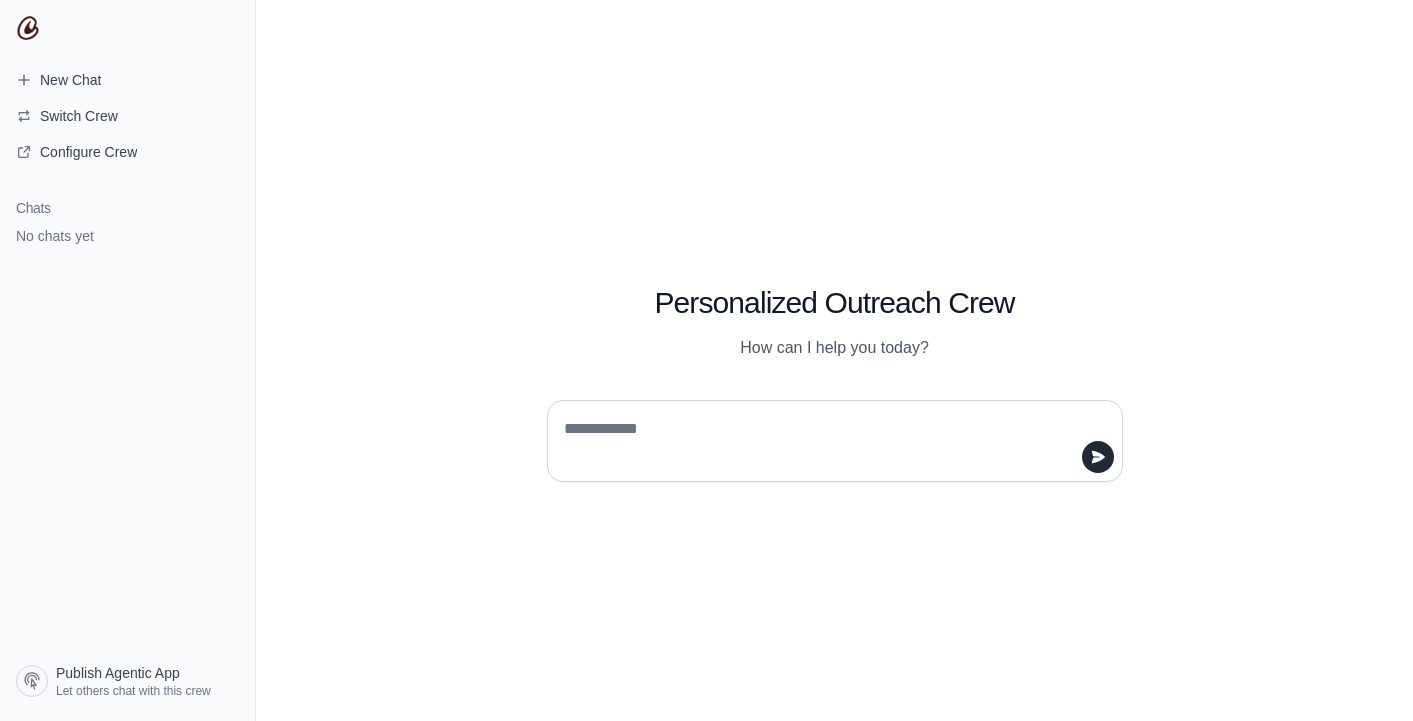 scroll, scrollTop: 0, scrollLeft: 0, axis: both 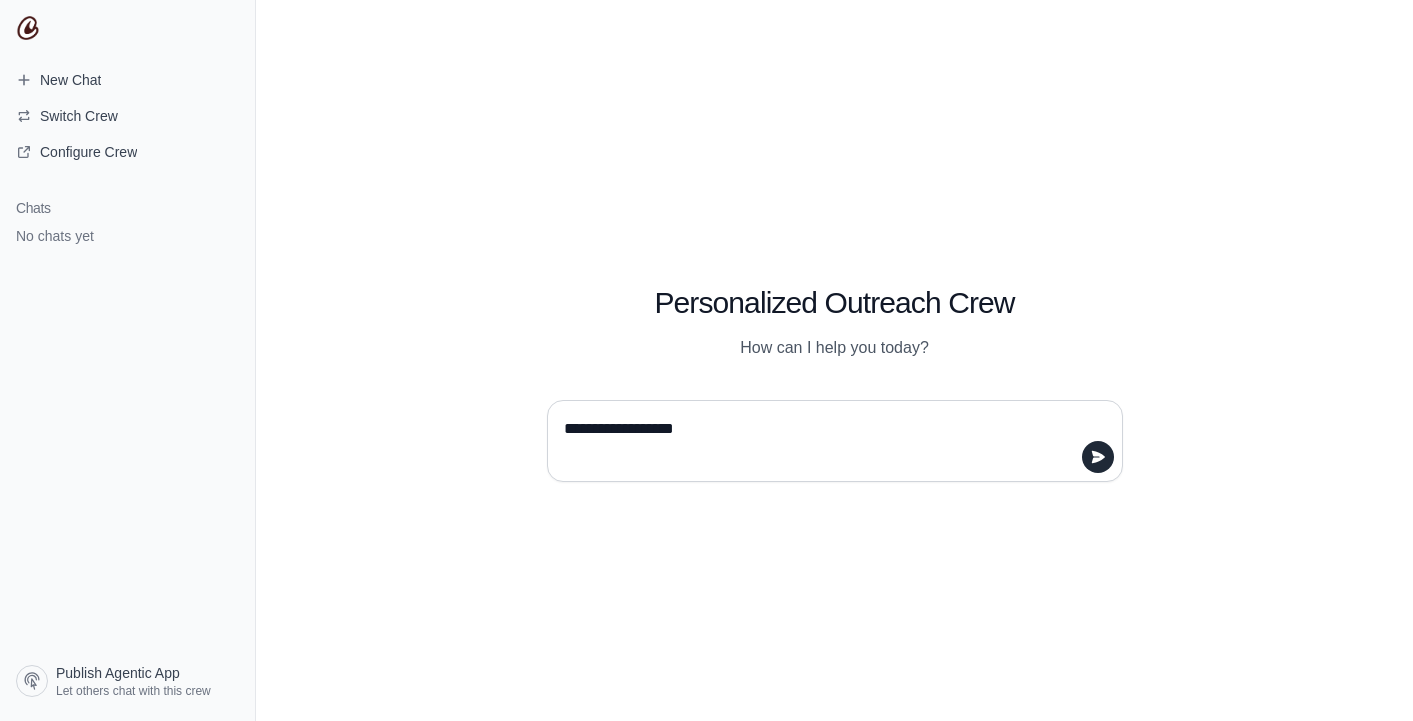 type on "**********" 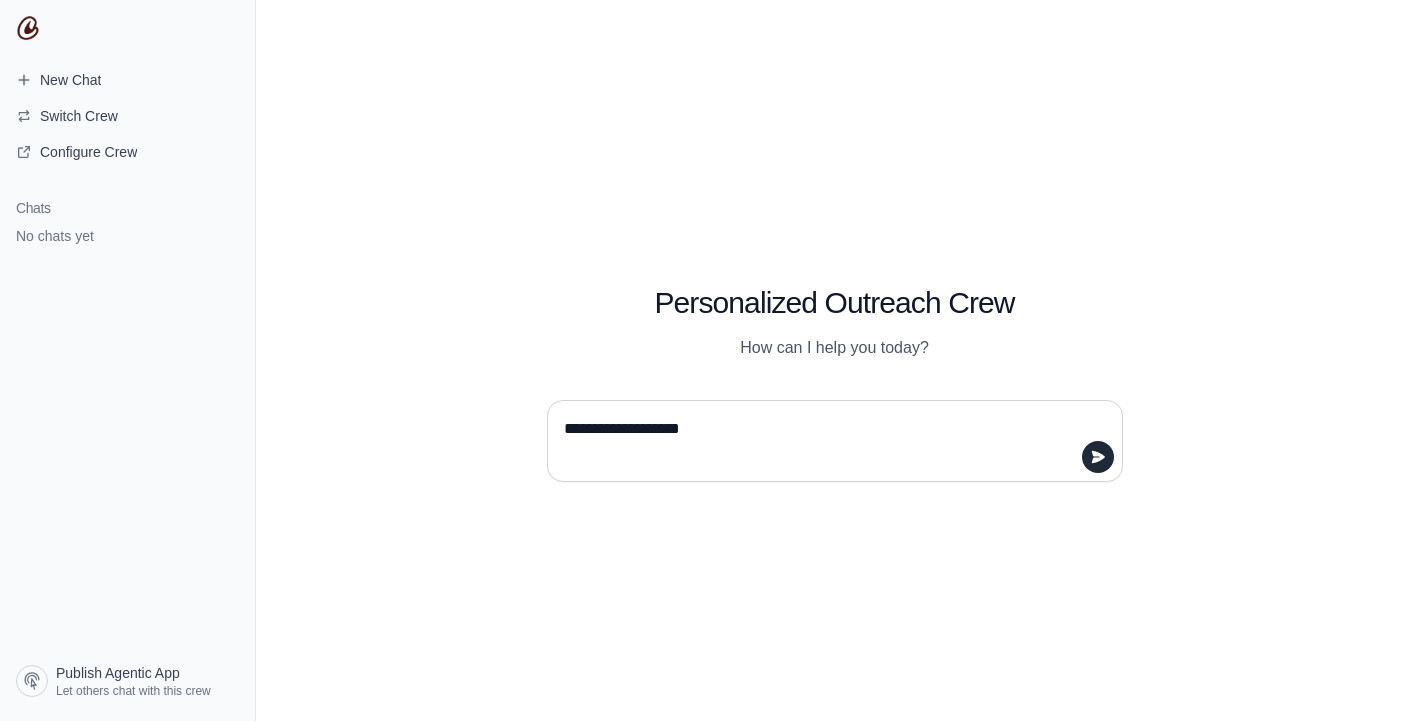 type 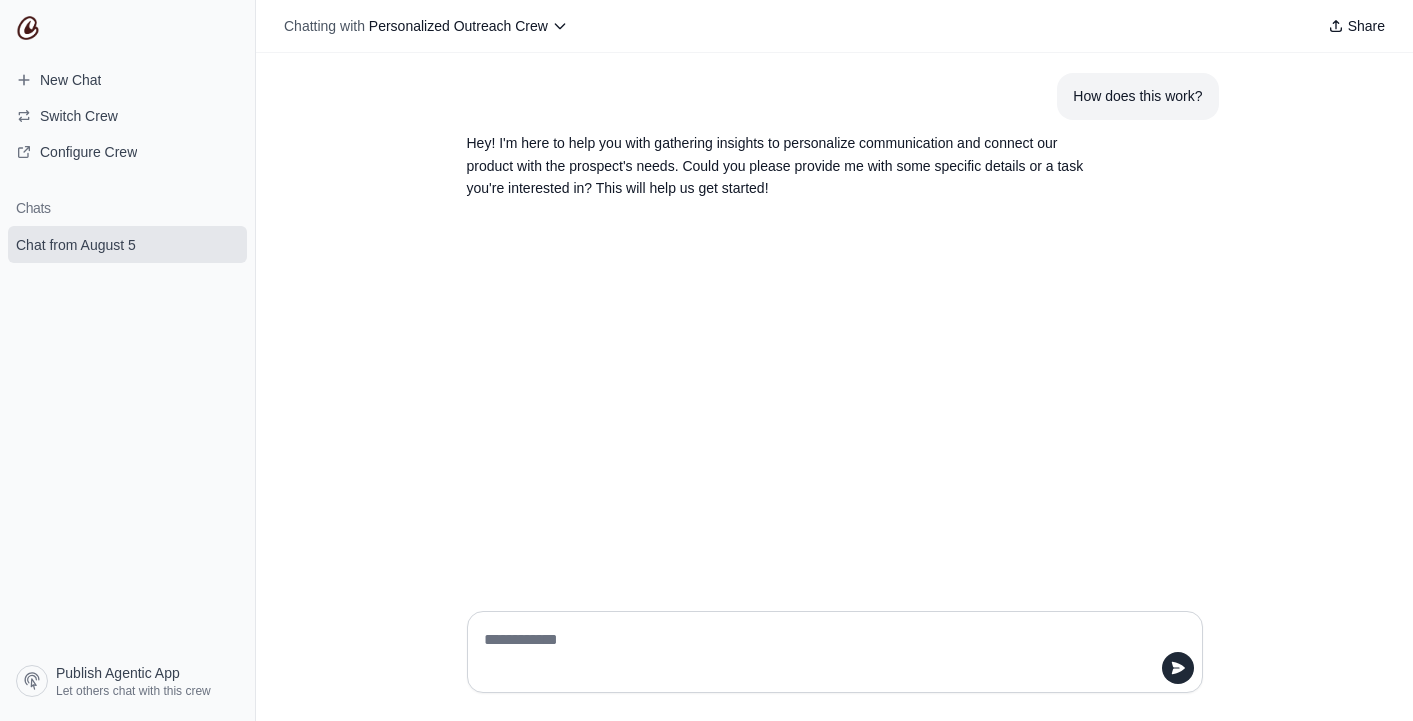 click at bounding box center [829, 652] 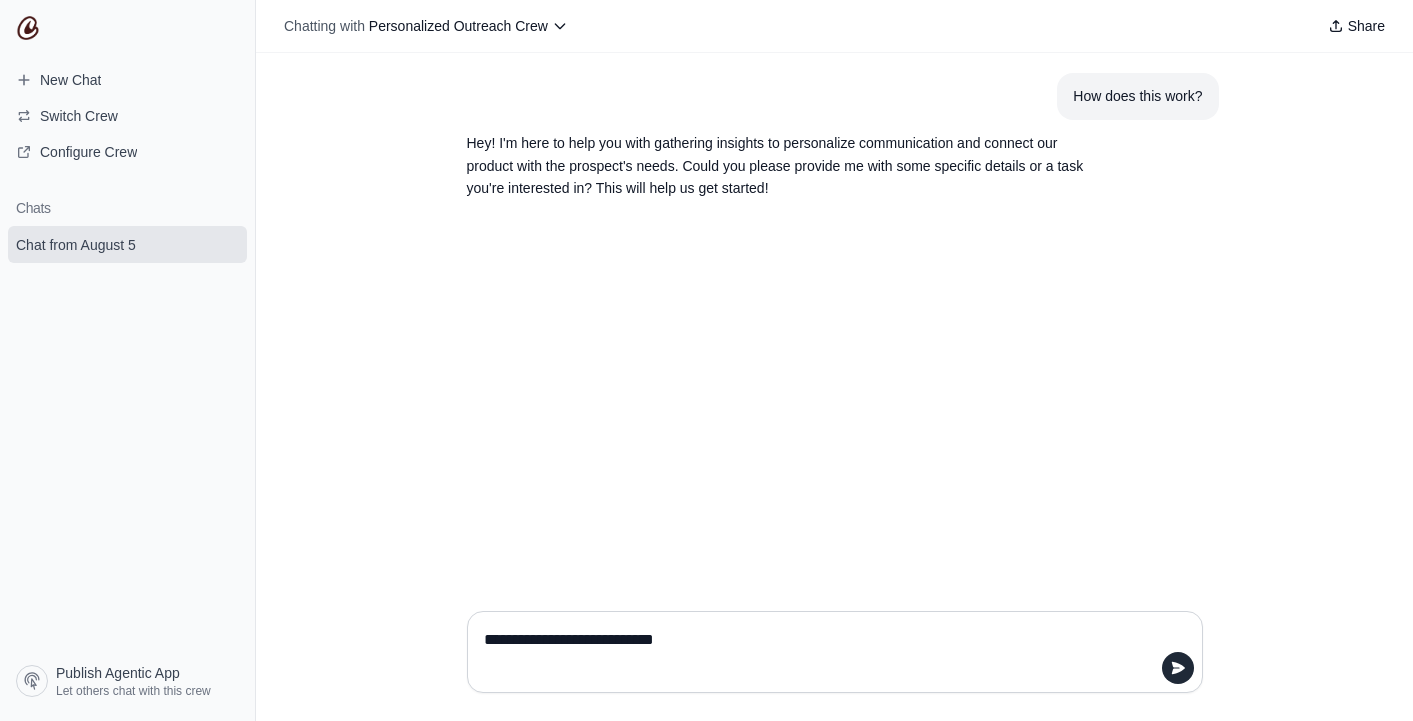 click on "**********" at bounding box center [829, 652] 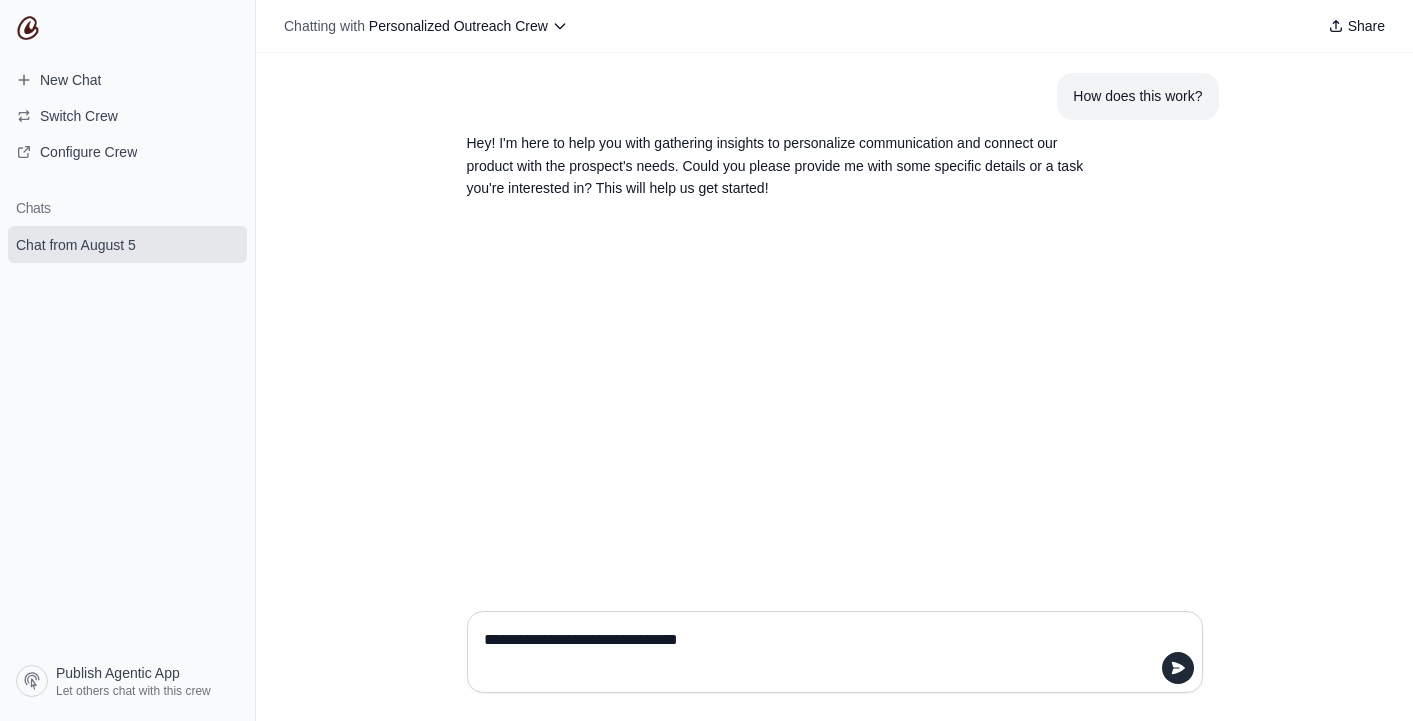 type on "**********" 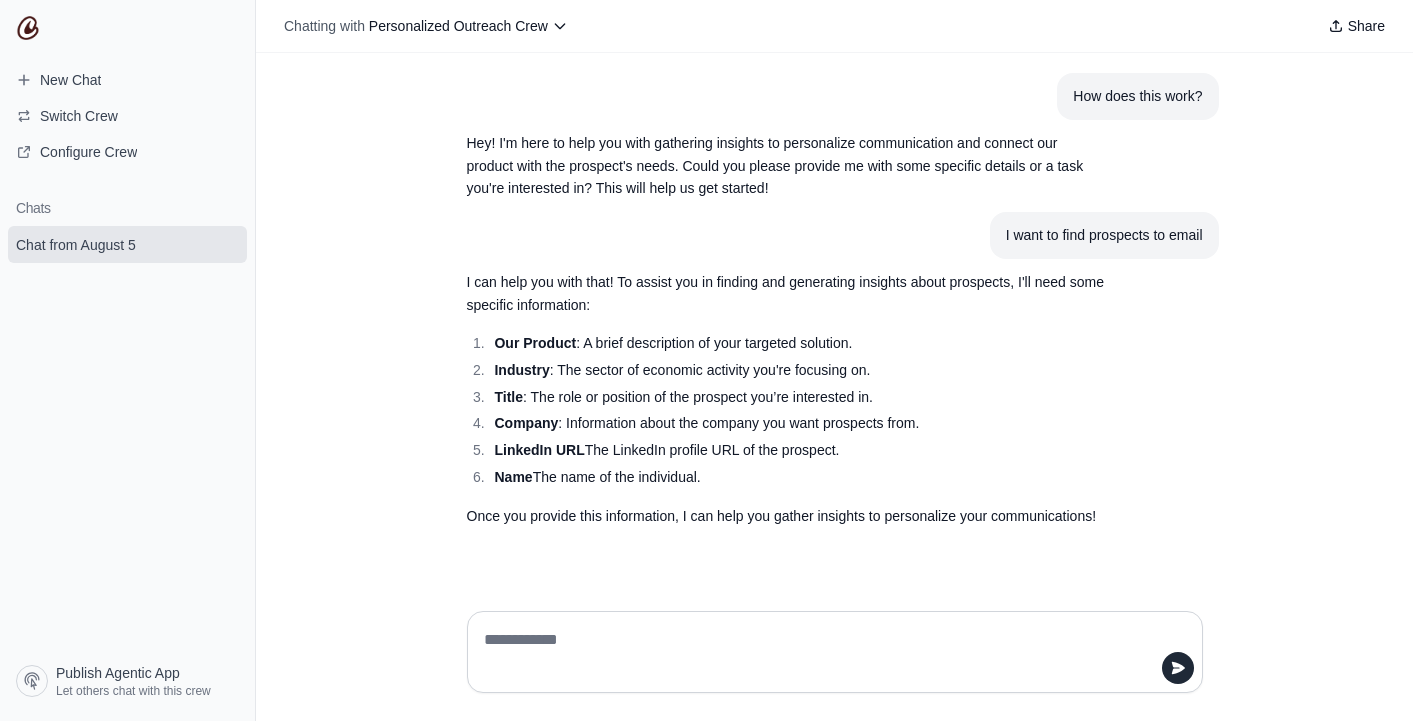 click at bounding box center (829, 652) 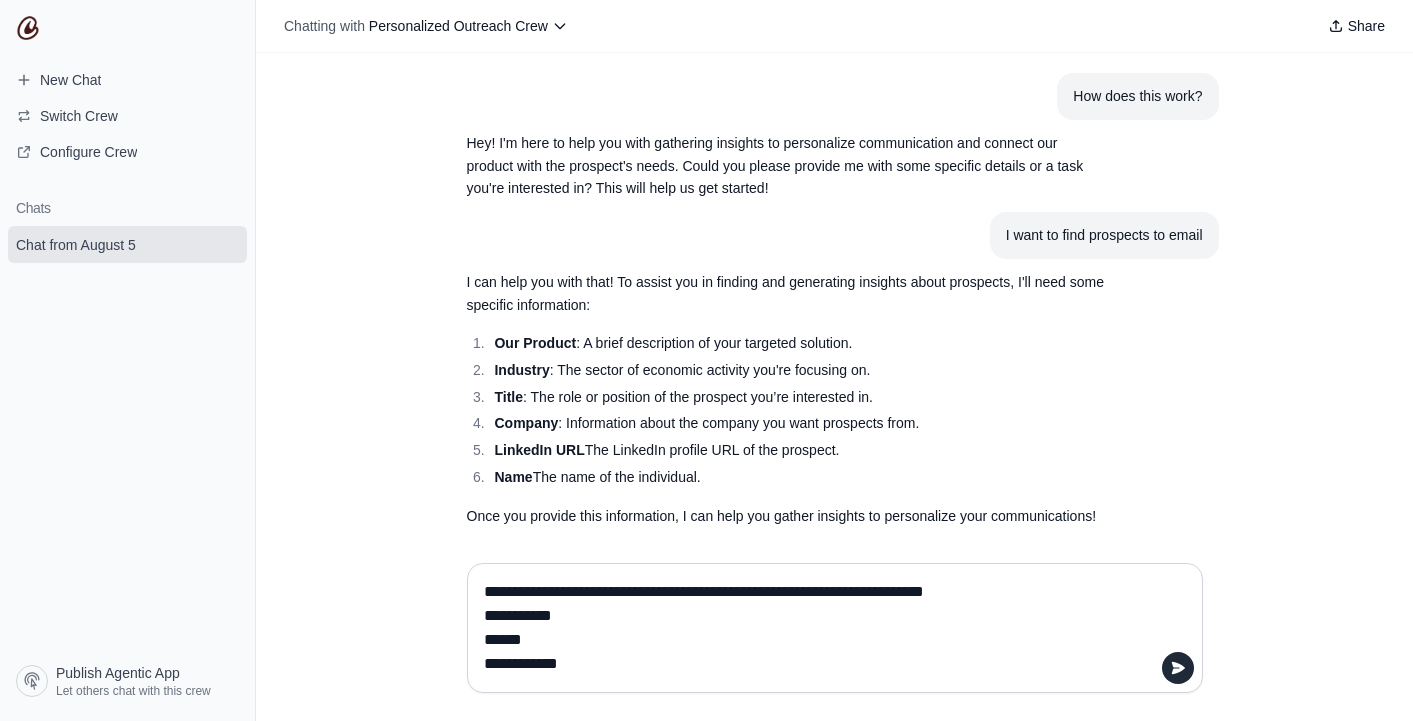 type on "**********" 